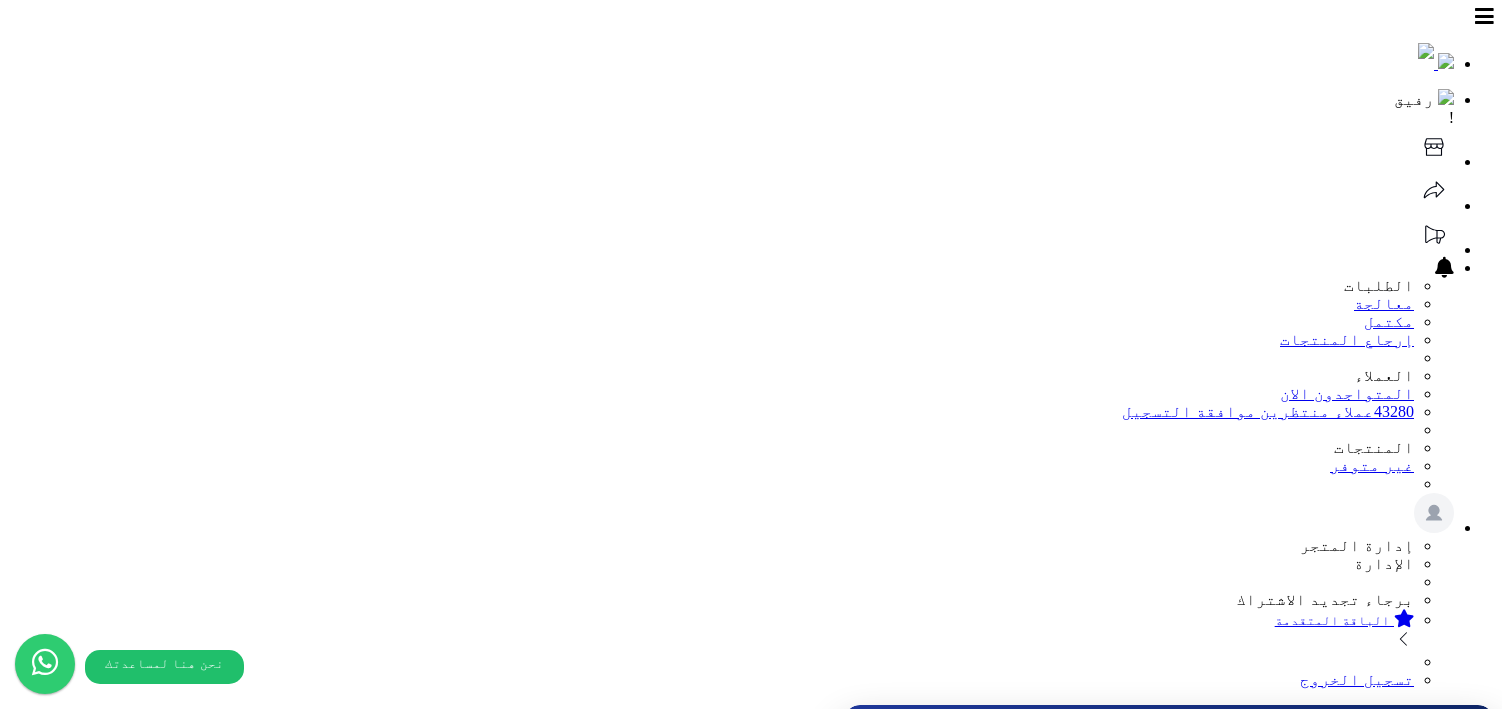 scroll, scrollTop: 0, scrollLeft: 0, axis: both 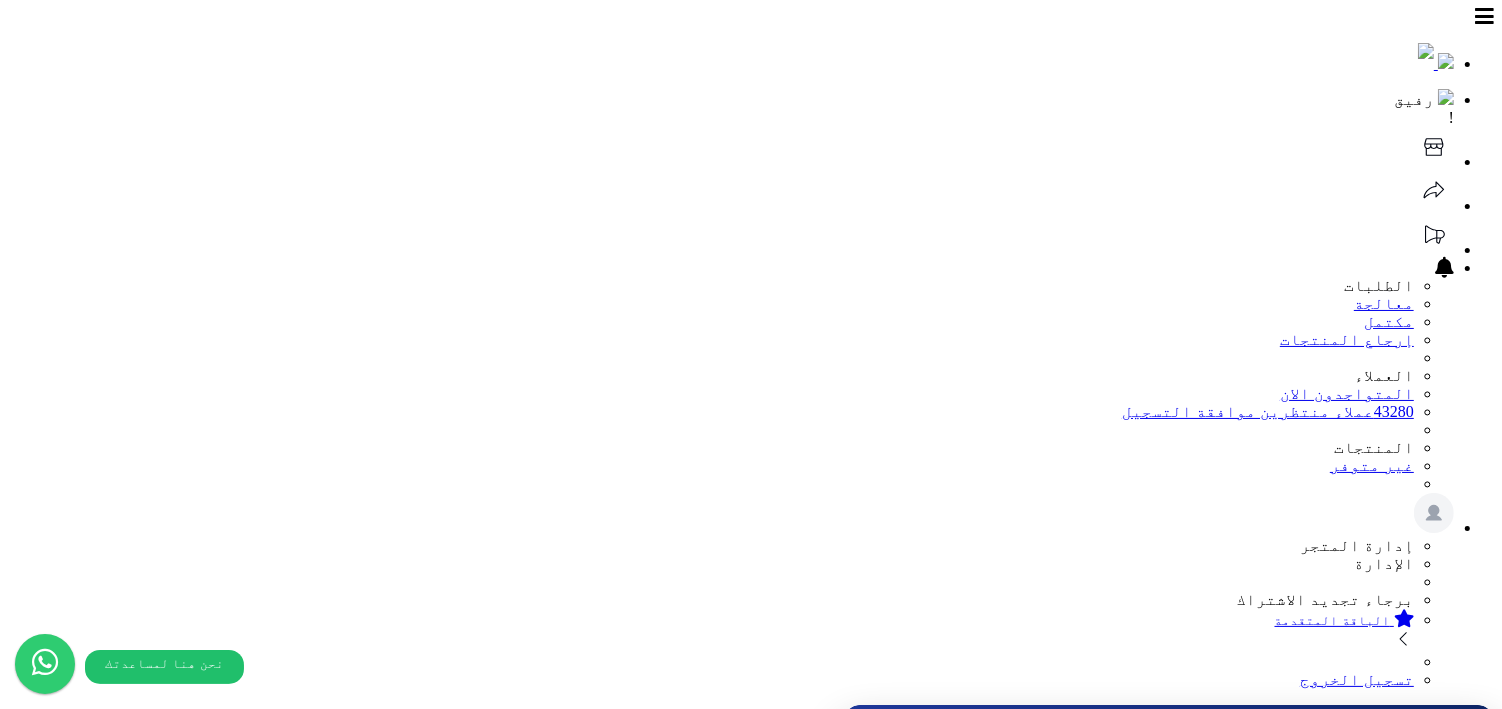click on "الإعدادات" at bounding box center [1404, 1627] 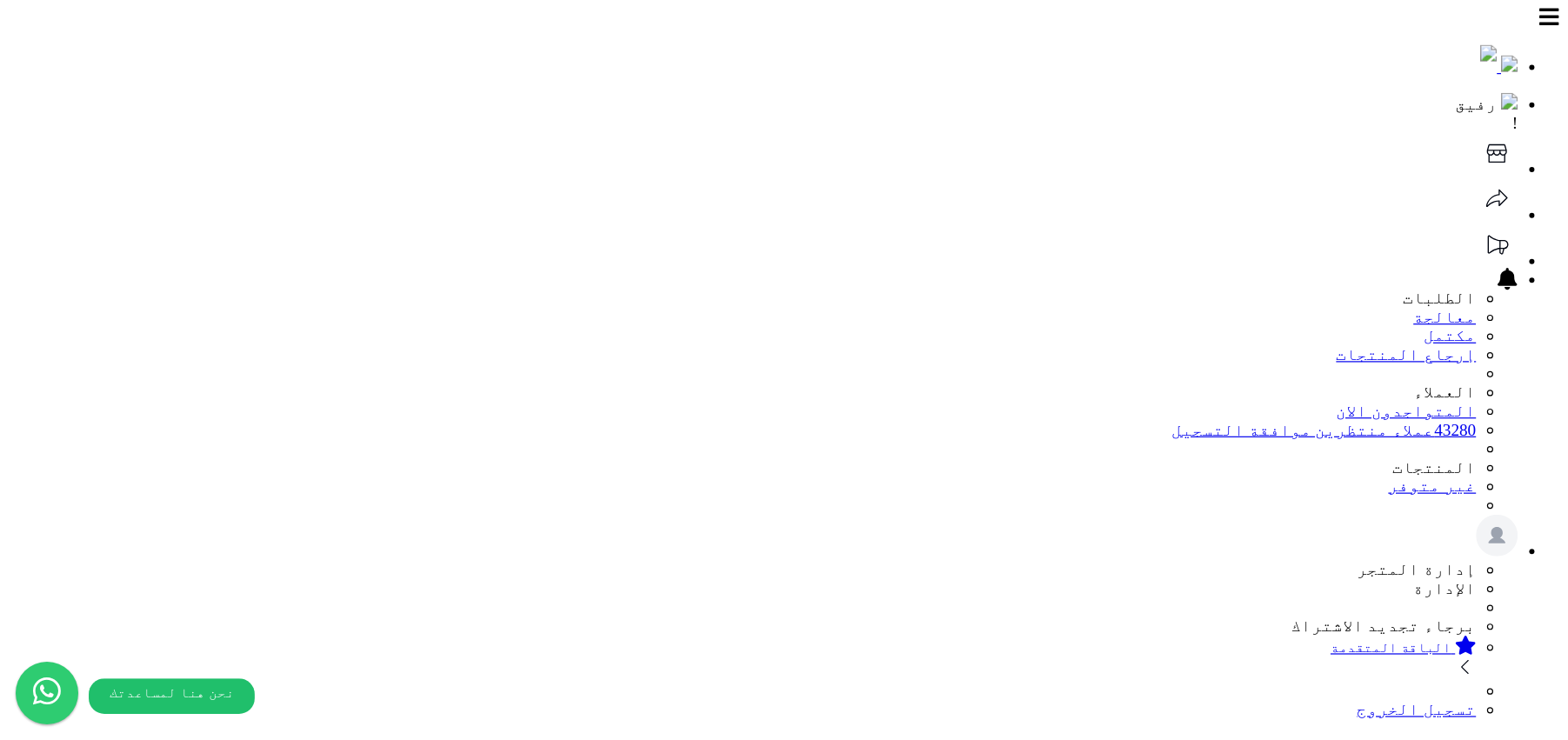 scroll, scrollTop: 0, scrollLeft: 0, axis: both 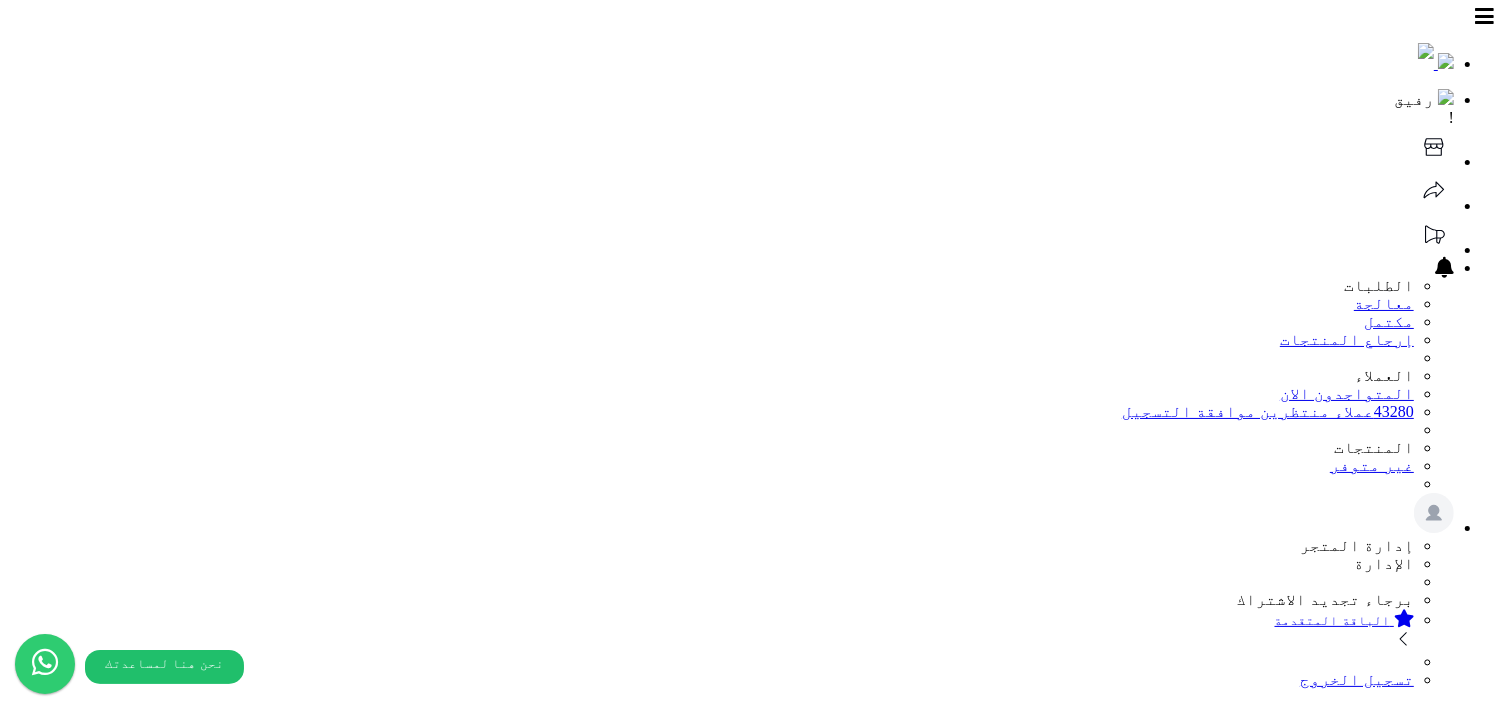 click on "الشحن والتوصيل إدارة طرق الشحن وتكاليف التوصيل" at bounding box center [929, 1804] 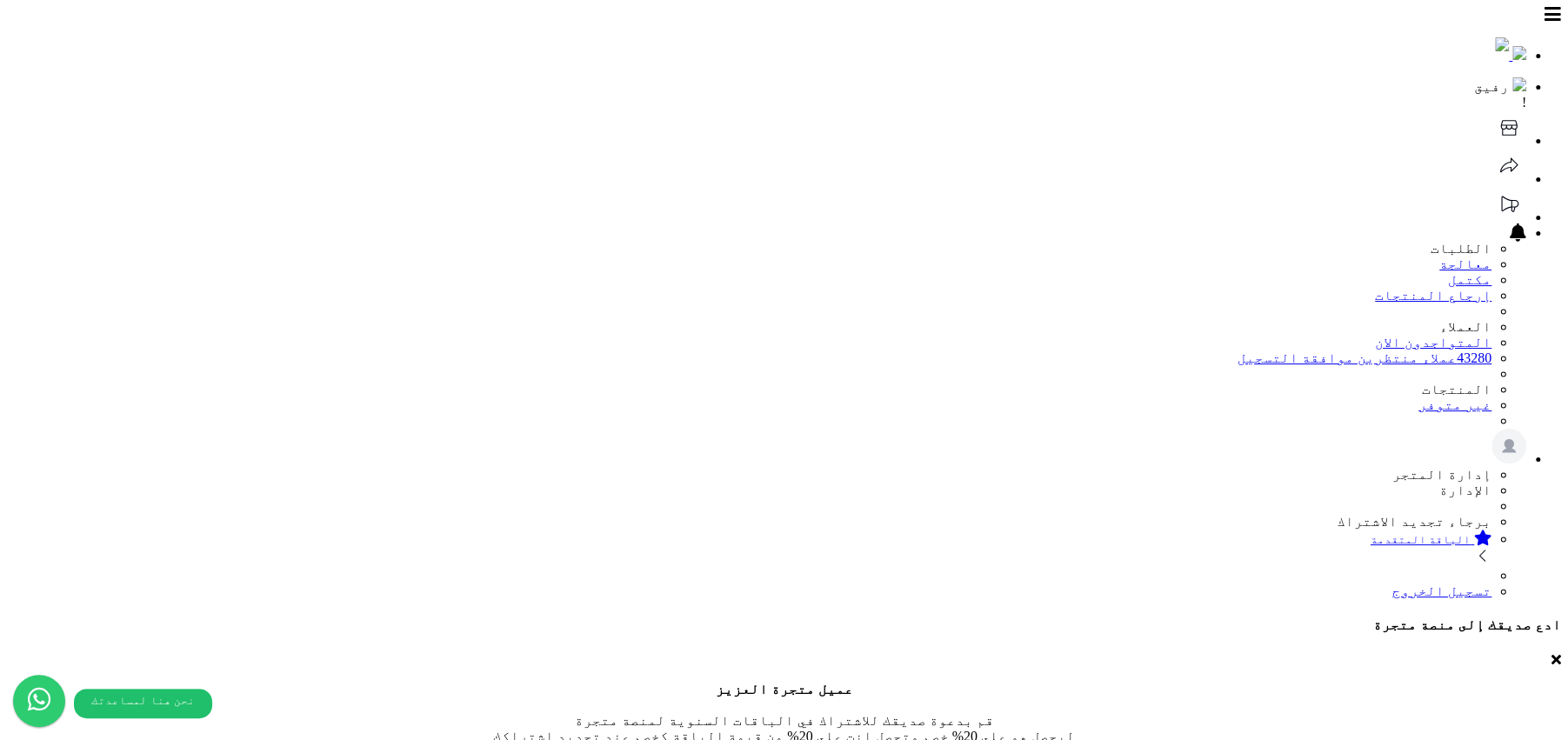 click on "الإعدادات الاساسية
بيانات المتجر إدارة البيانات الأساسية للمتجر وإعداداته
الشحن والتوصيل إدارة طرق الشحن وتكاليف التوصيل
طرق الدفع إعداد وتفعيل طرق الدفع المتاحة
ضريبة القيمة المضافة إعدادات الضرائب والرسوم الإضافية" at bounding box center (784, 1544) 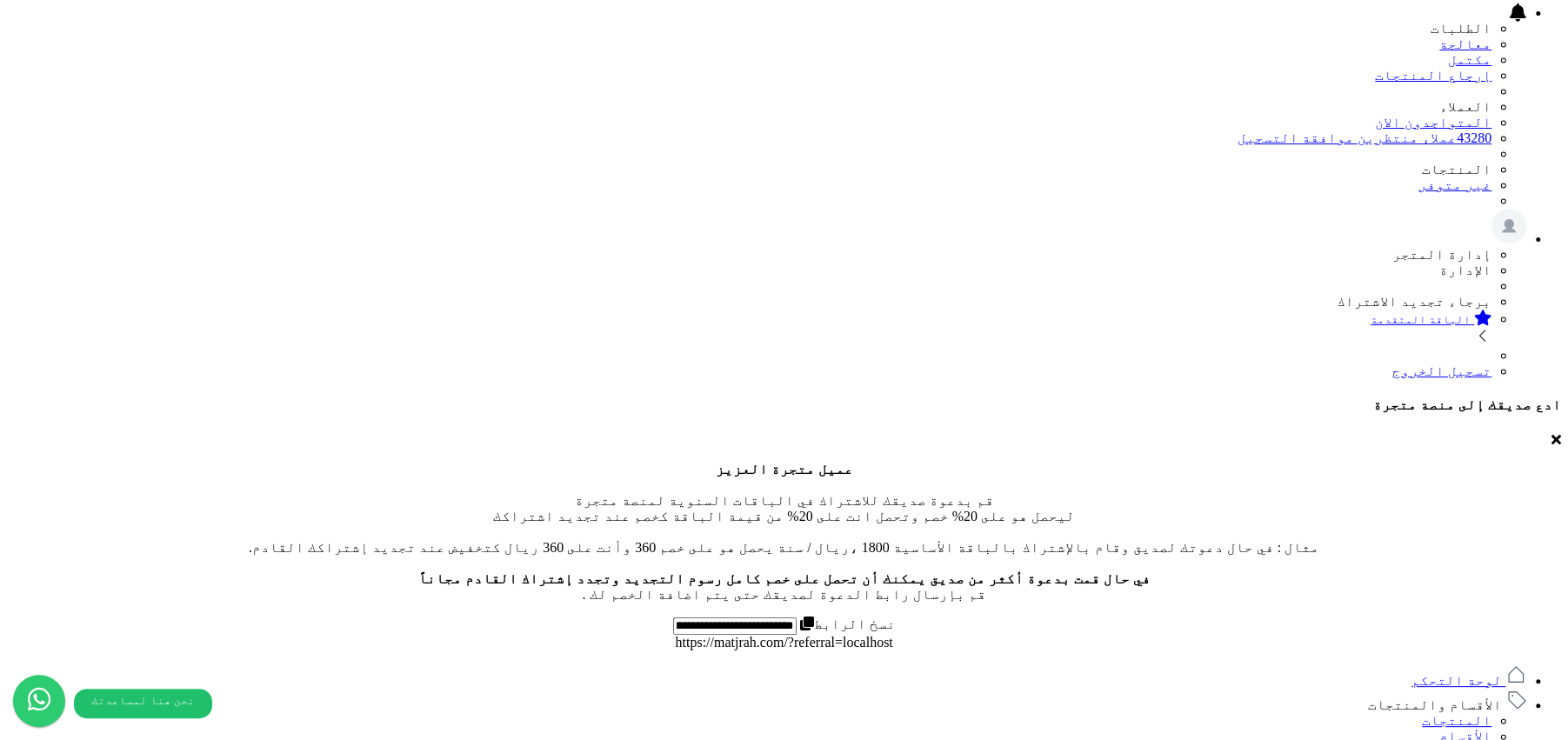 scroll, scrollTop: 0, scrollLeft: 0, axis: both 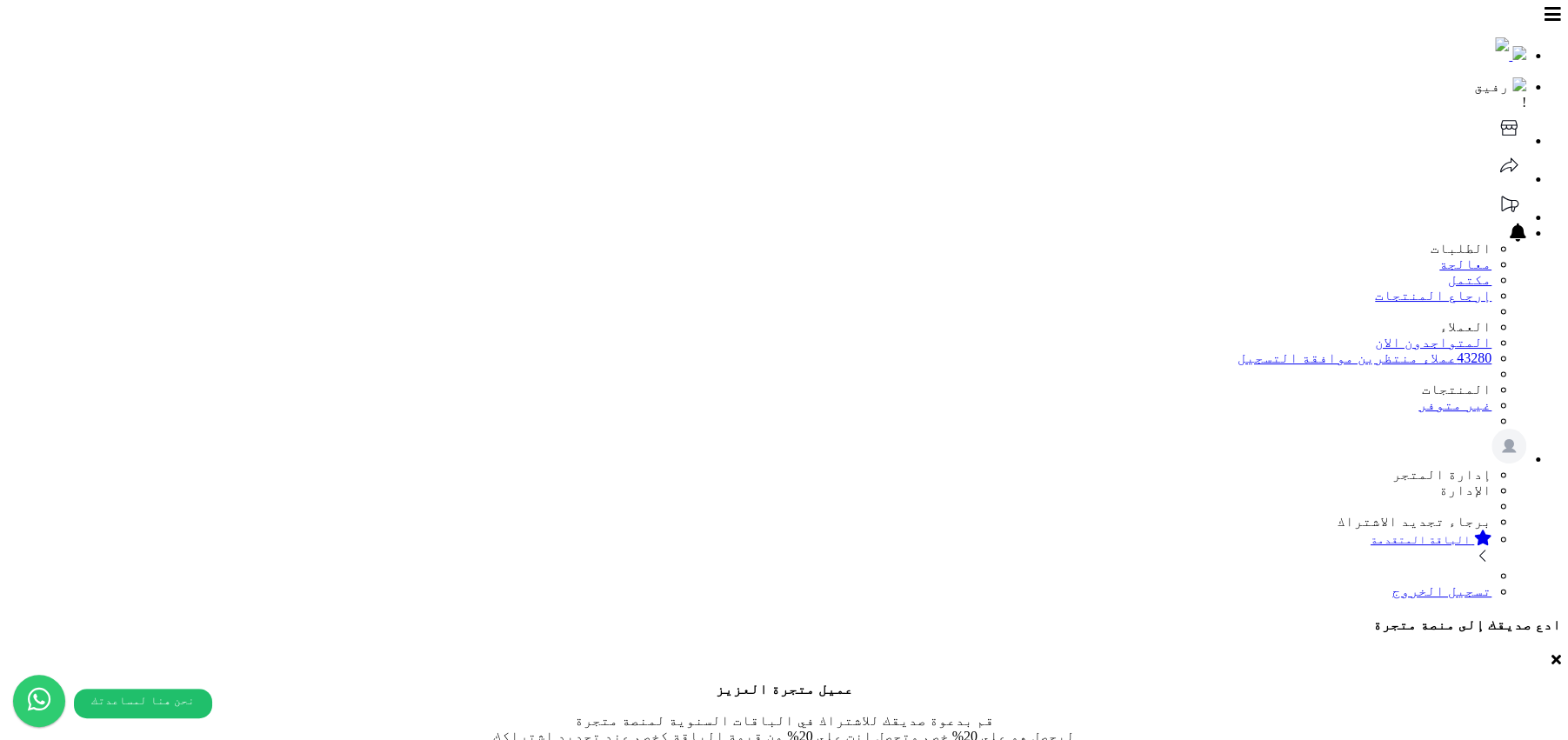 click on "طرق شحن مخصصة" at bounding box center (784, 1955) 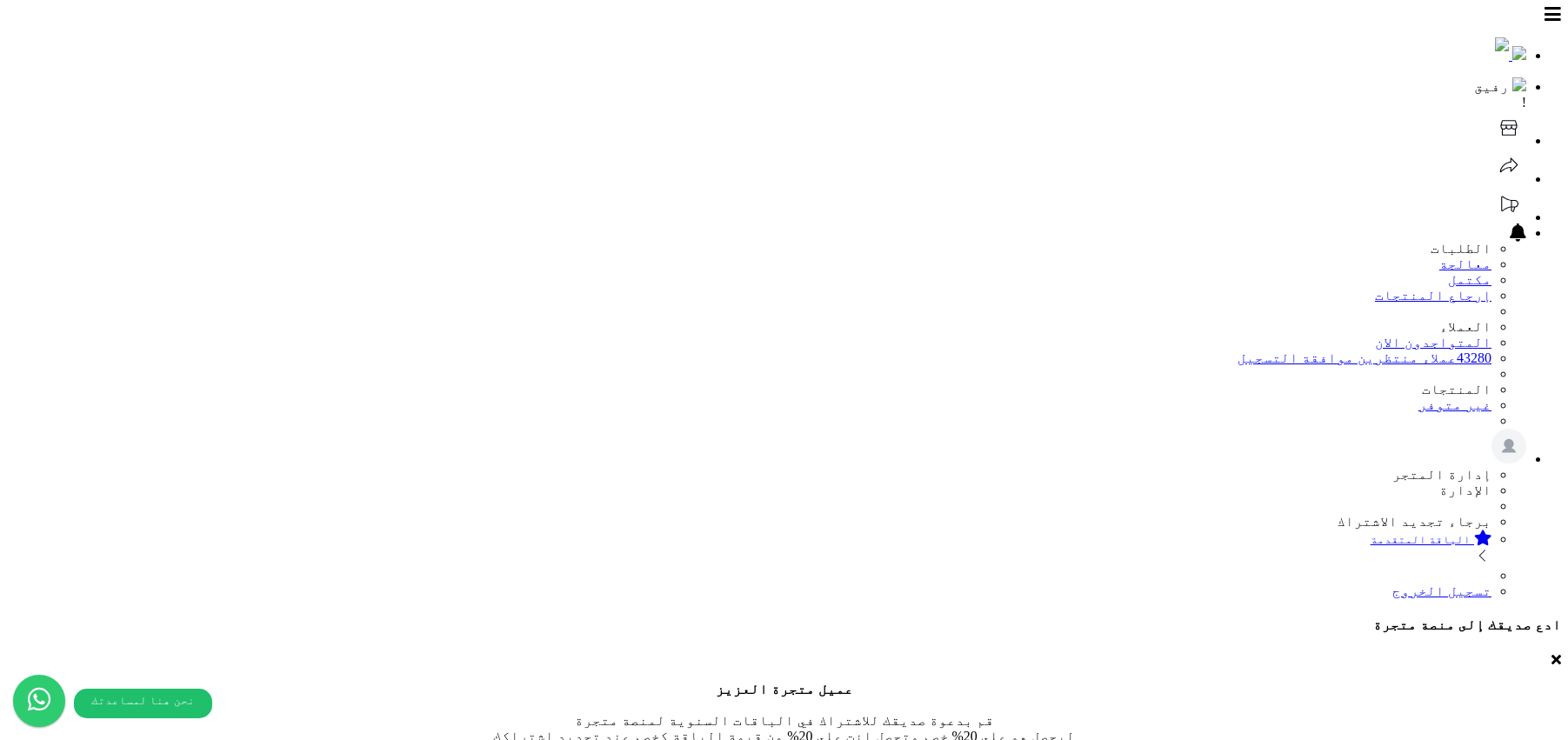 scroll, scrollTop: 0, scrollLeft: 0, axis: both 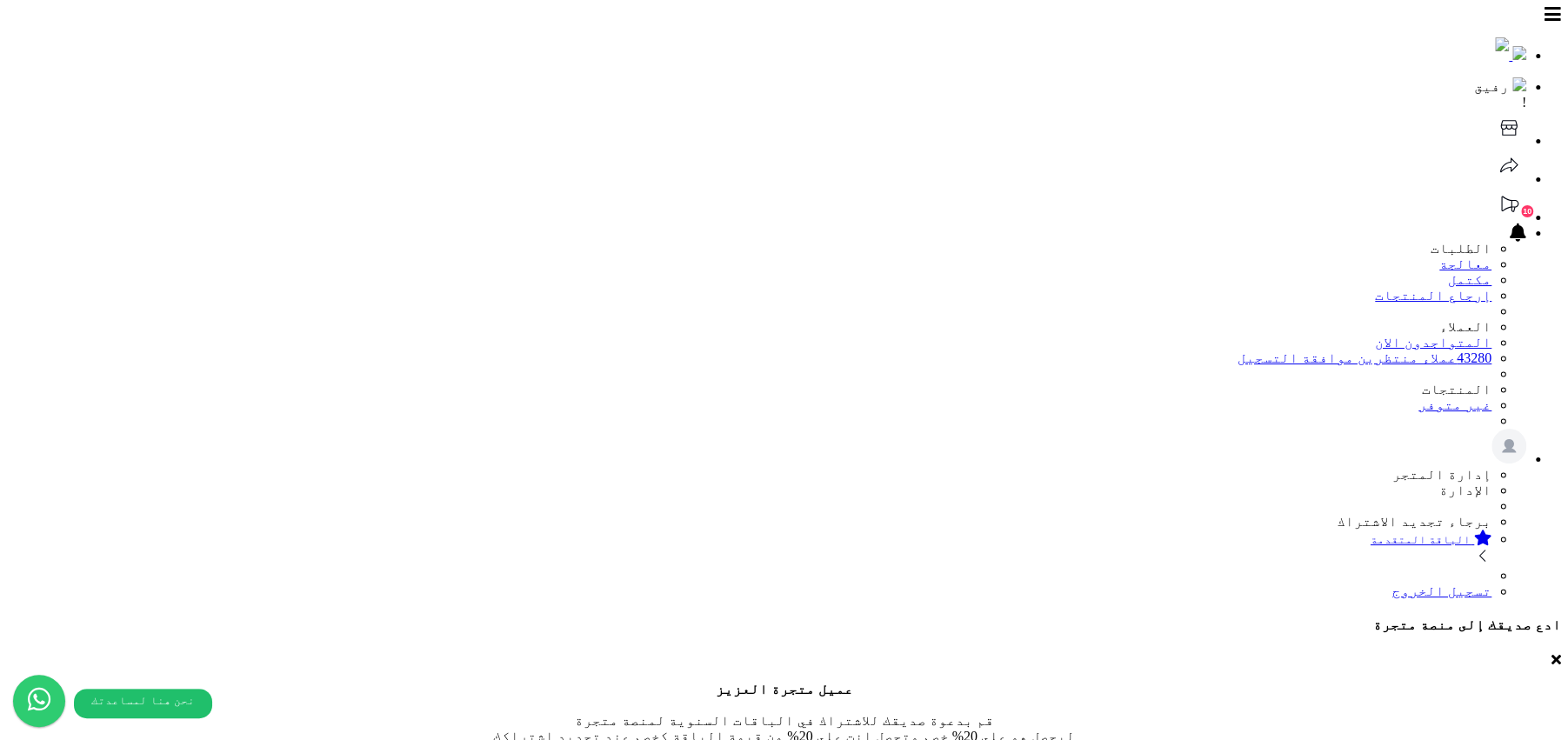 click 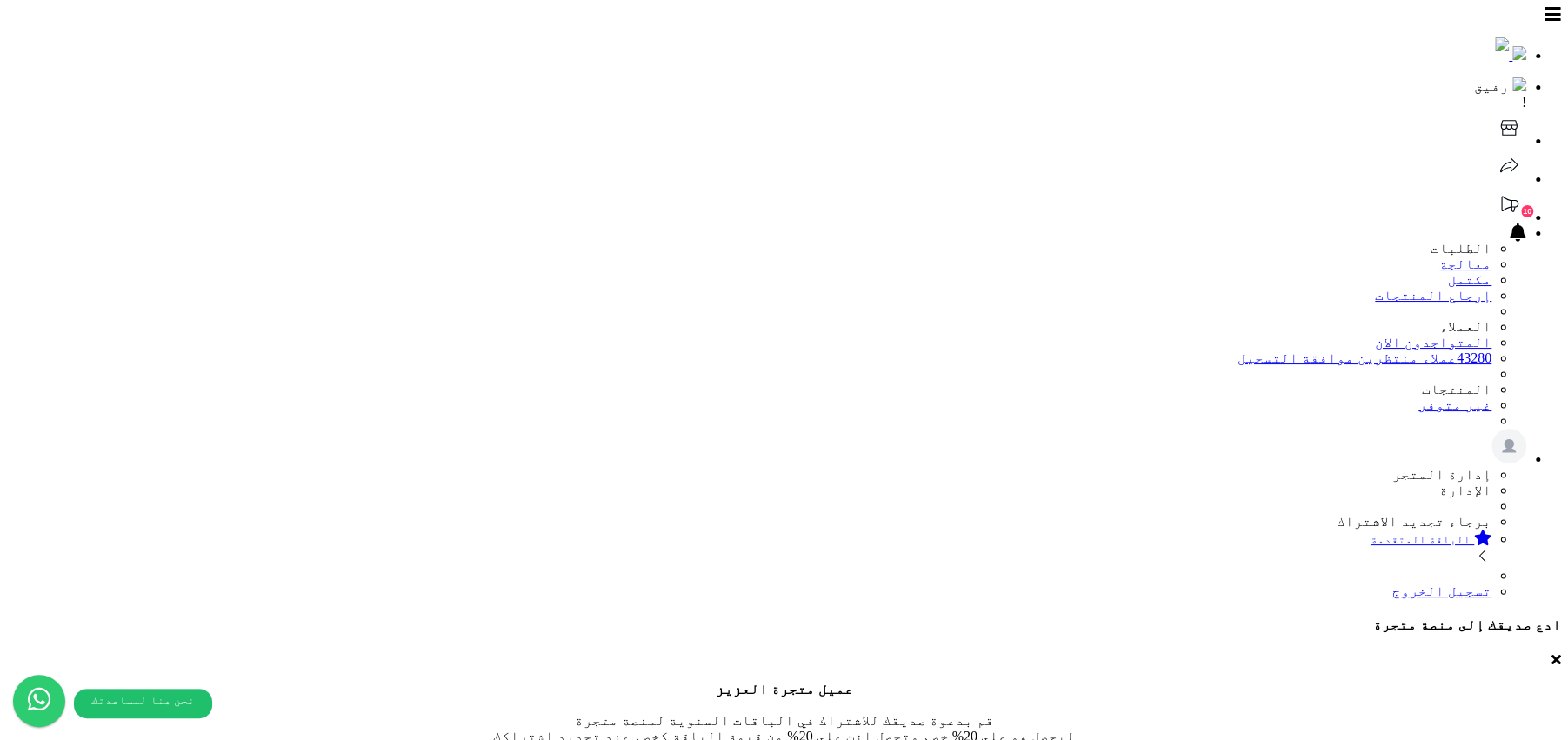 click on "شحن مخفض لطلبات فوق 300 ريال" at bounding box center (1458, 2720) 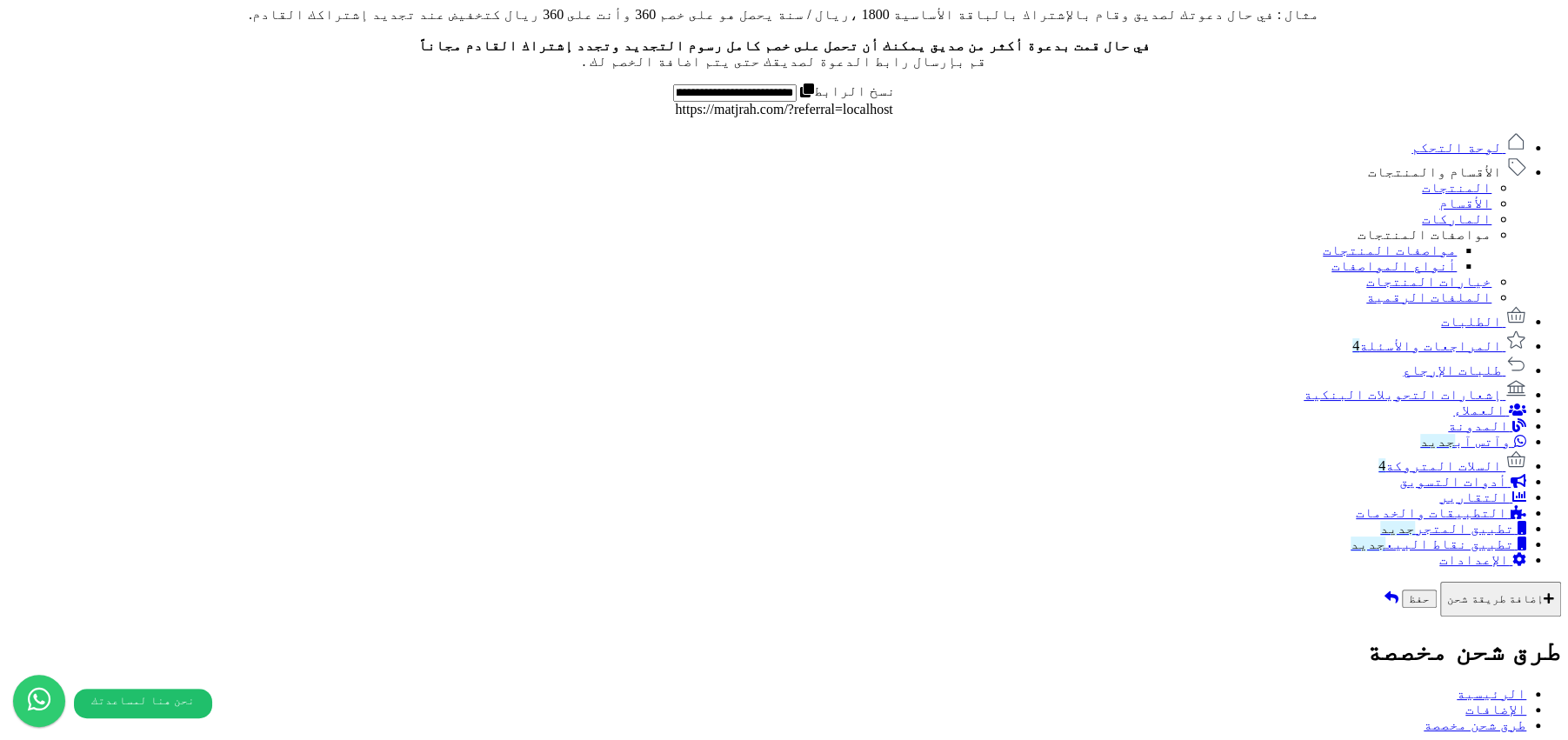 scroll, scrollTop: 767, scrollLeft: 0, axis: vertical 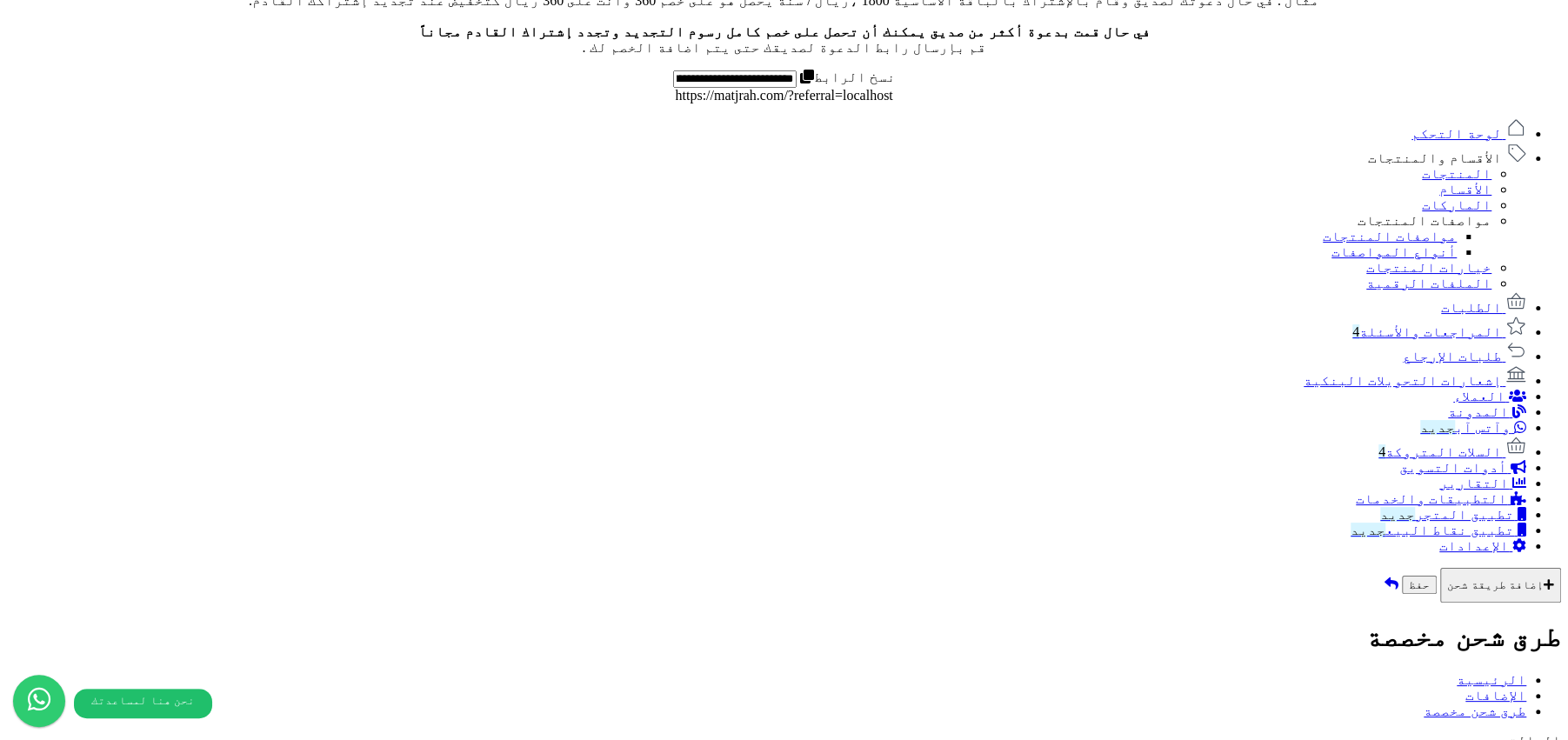 click at bounding box center (784, 2930) 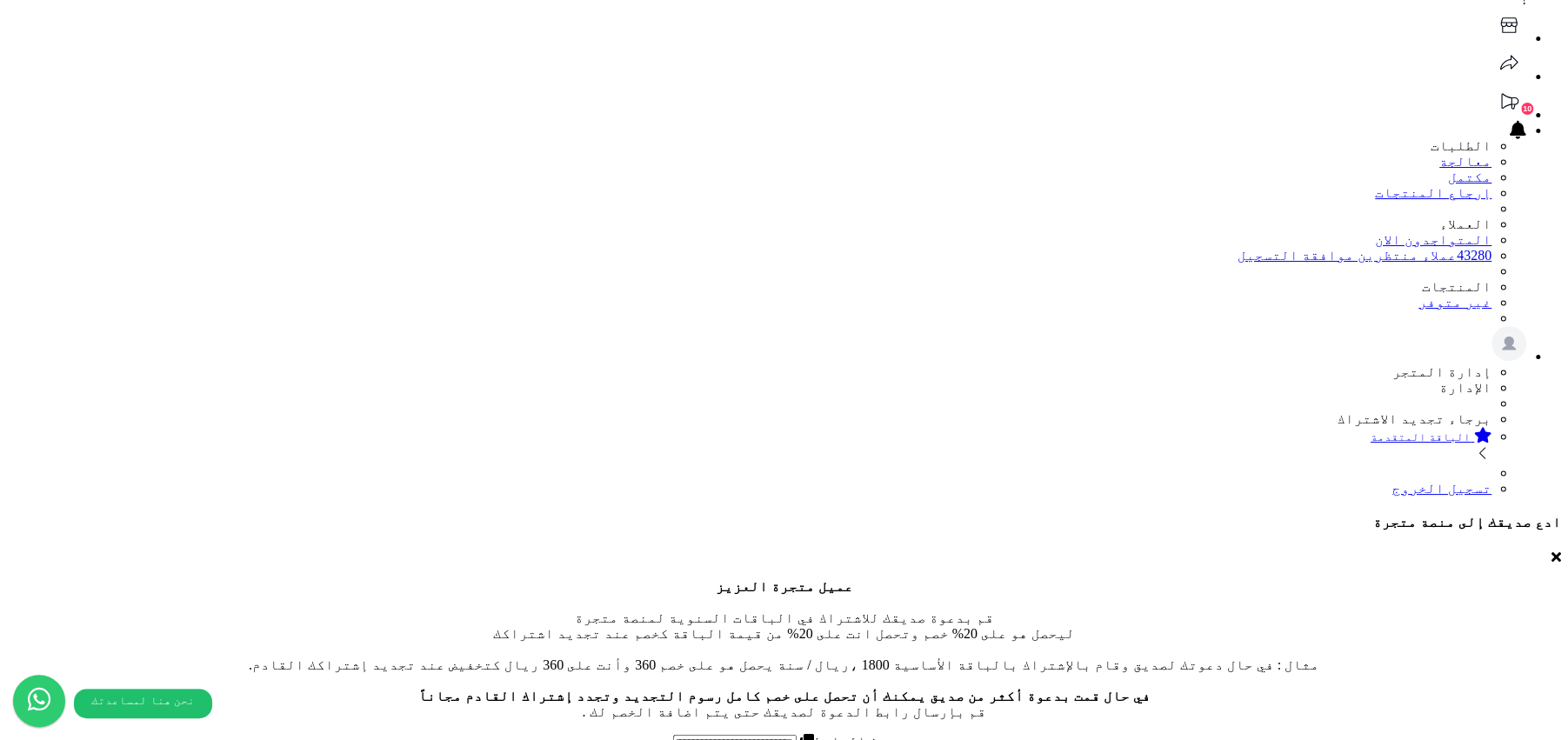 scroll, scrollTop: 0, scrollLeft: 0, axis: both 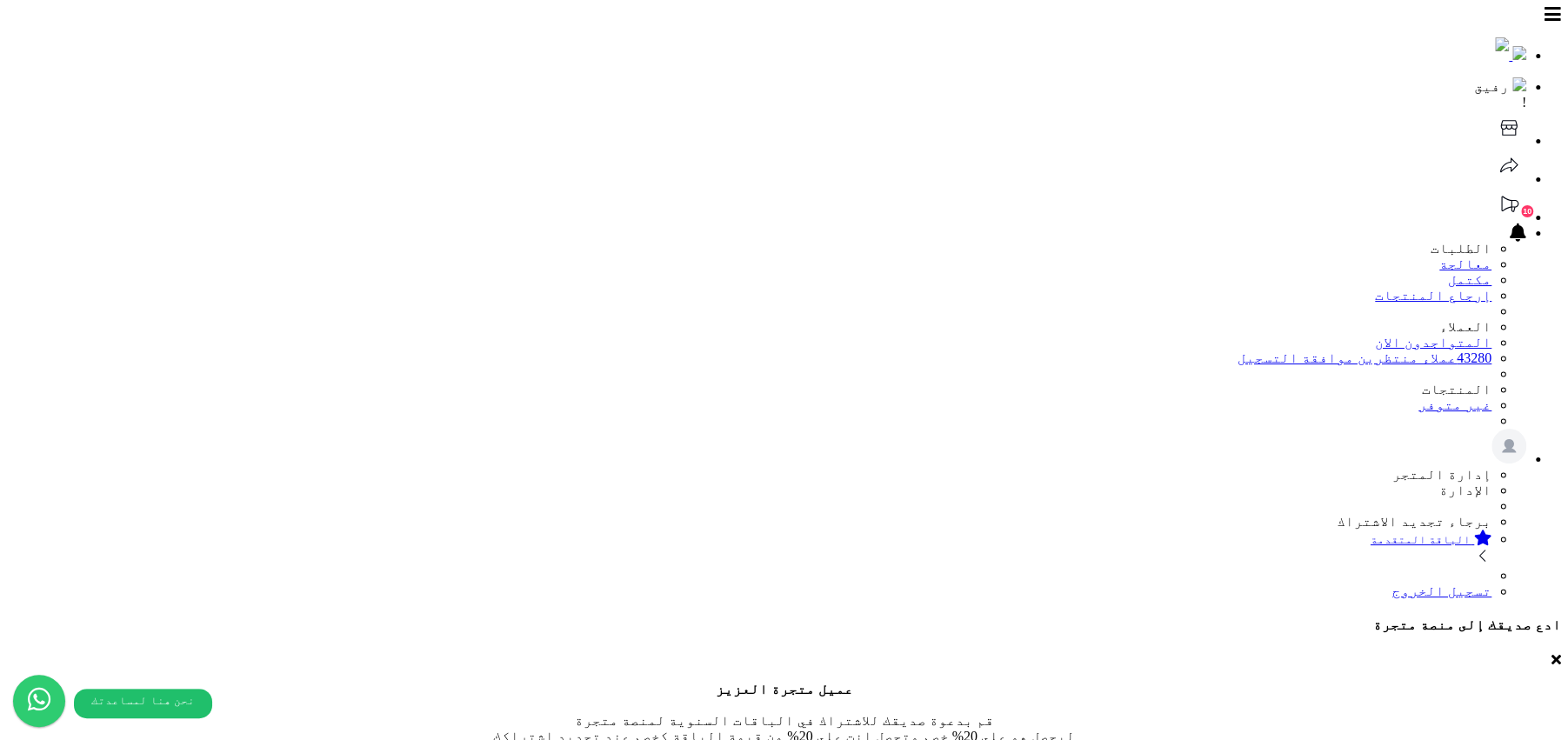 click on "**********" at bounding box center [784, 6332] 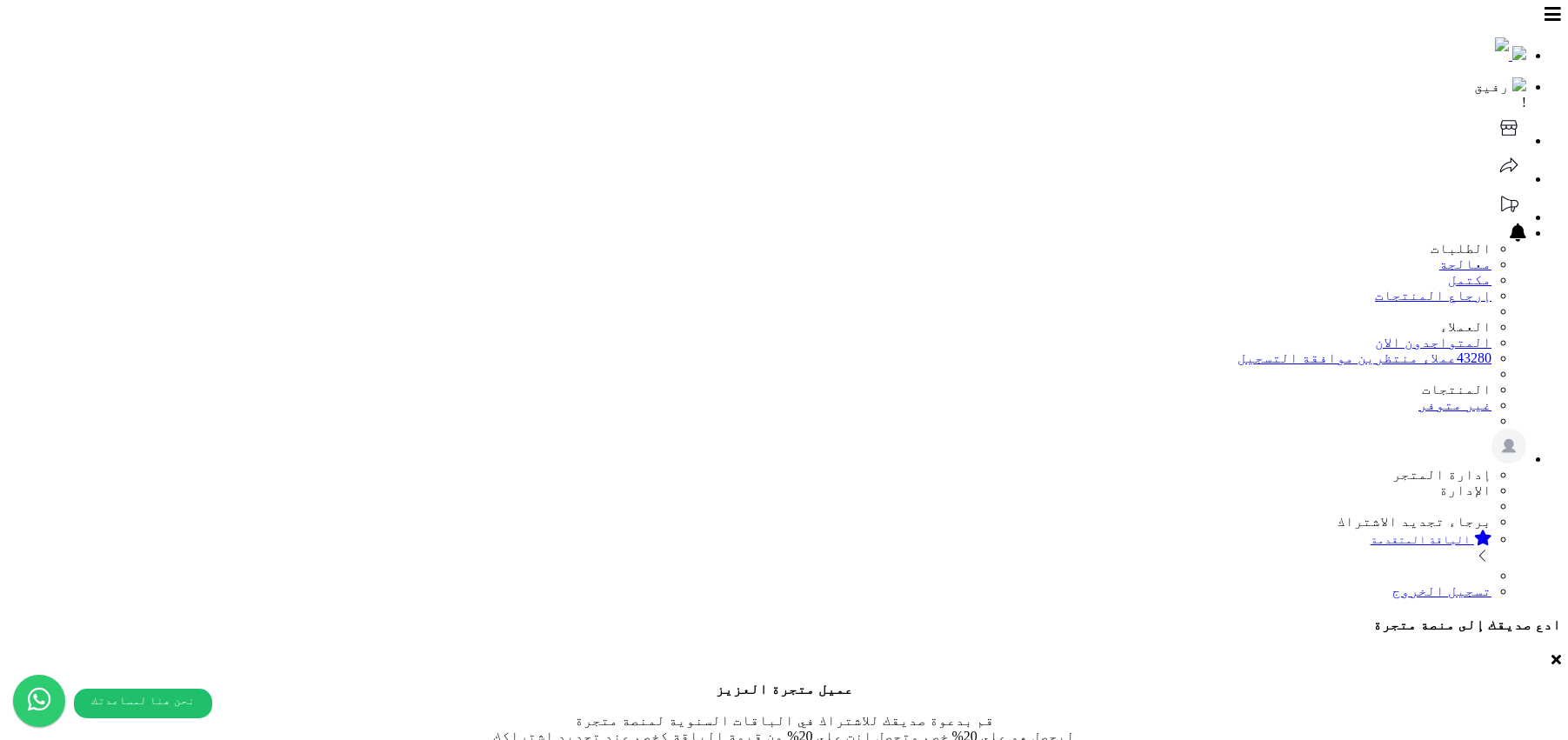 scroll, scrollTop: 0, scrollLeft: 0, axis: both 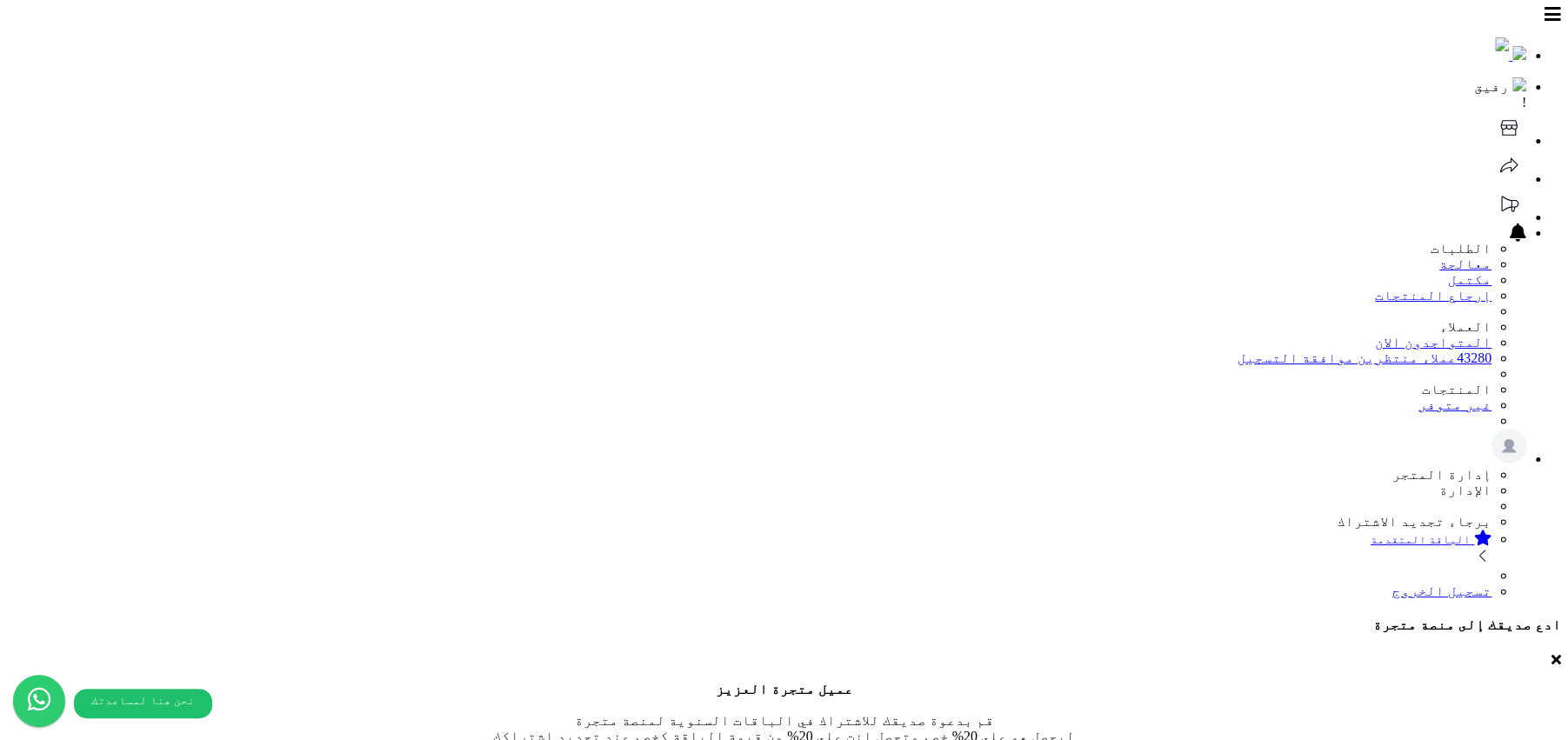 click on "شحن مخفض لطلبات فوق 300 ريال                                                                                                          برجاء إصلاح الأخطاء" at bounding box center [1403, 2754] 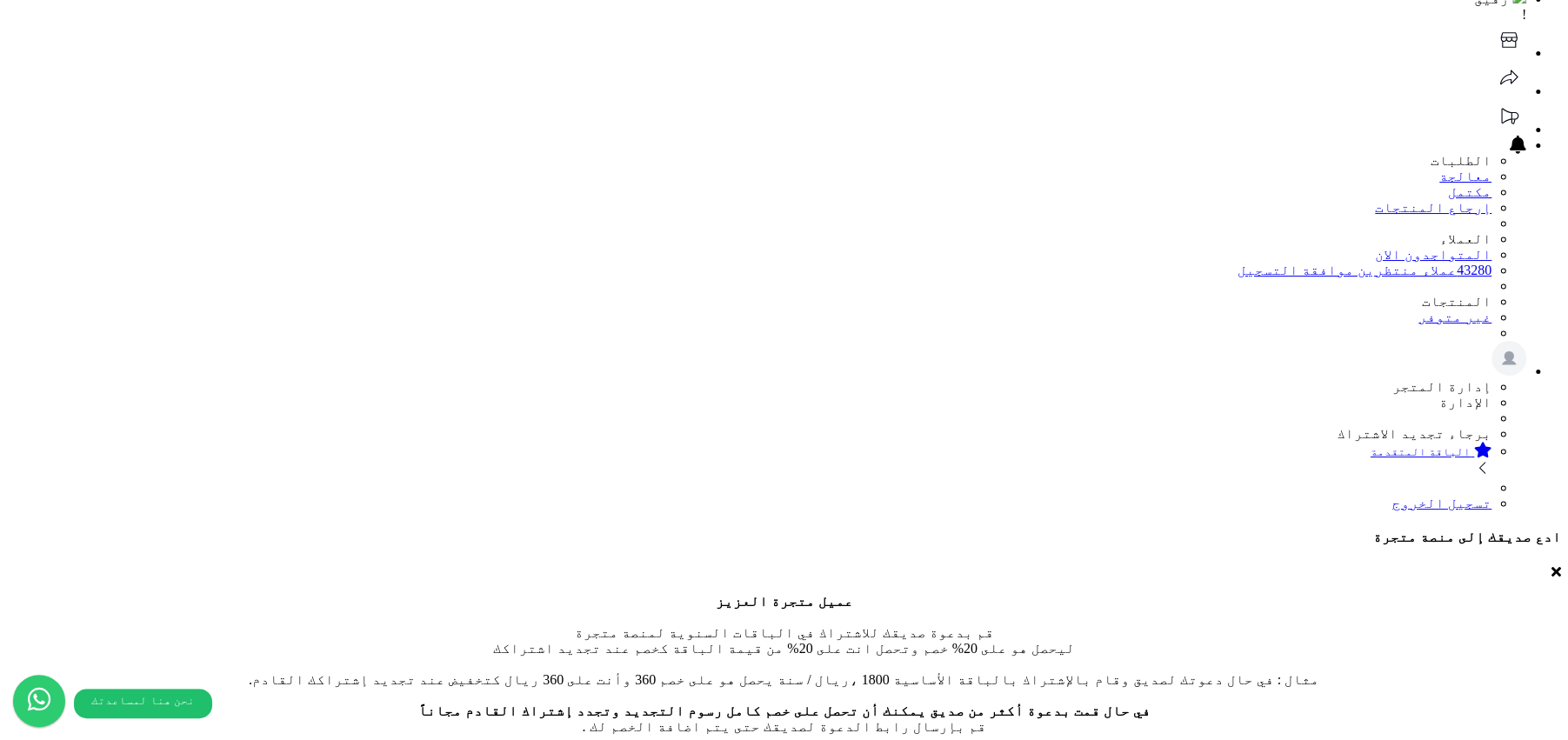 scroll, scrollTop: 328, scrollLeft: 0, axis: vertical 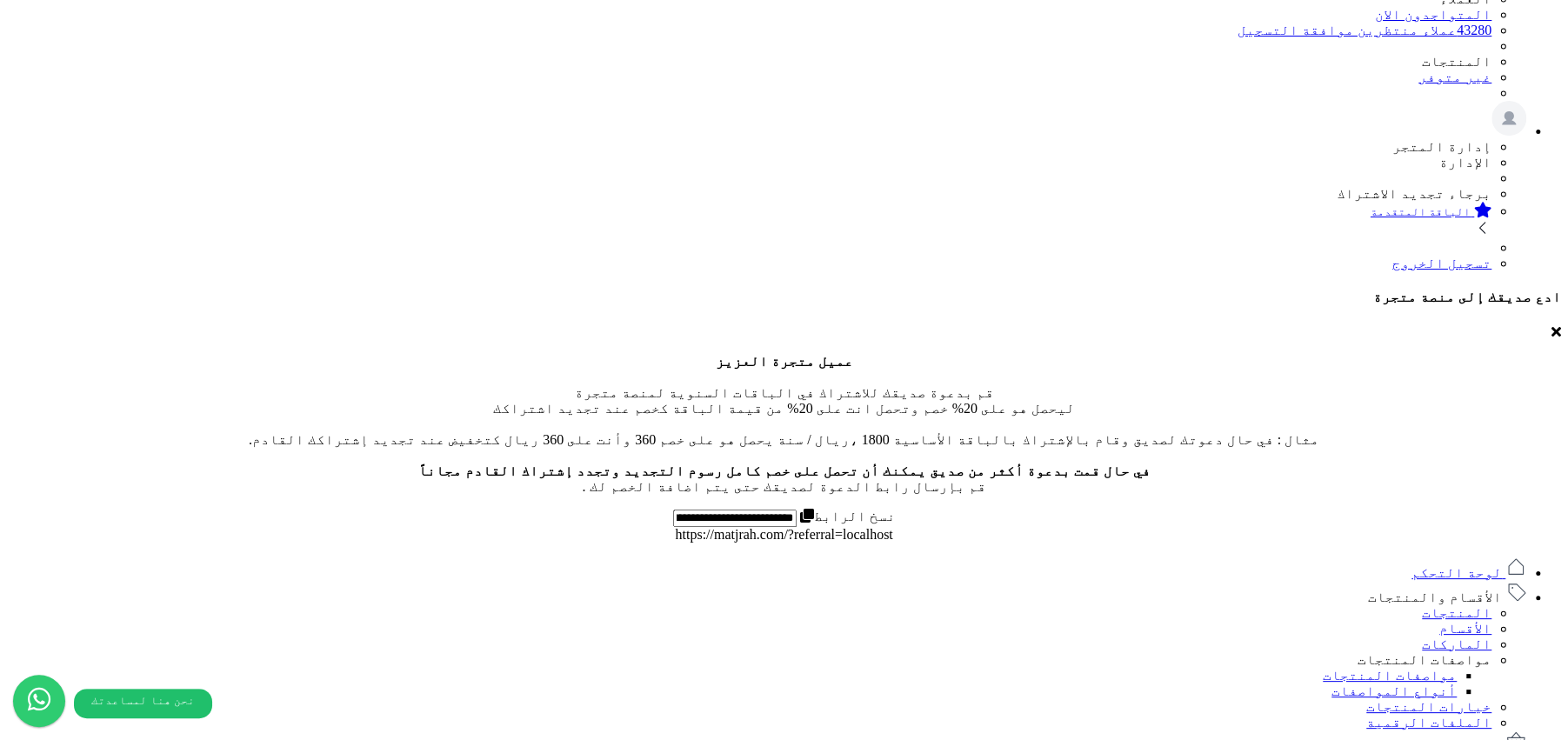 click on "اختيار الكل" at bounding box center [1516, 2889] 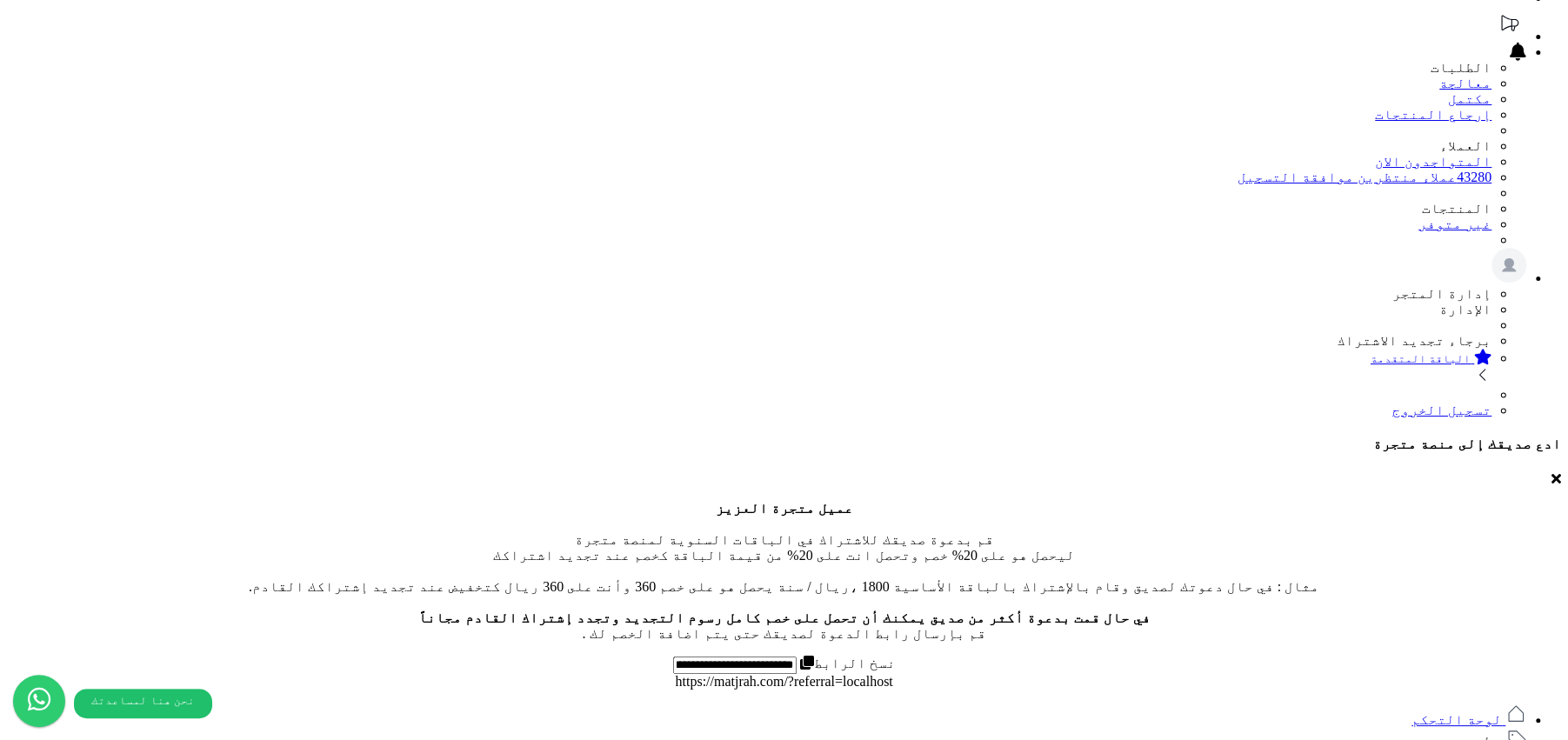 click on "**** ****" at bounding box center (1085, 2872) 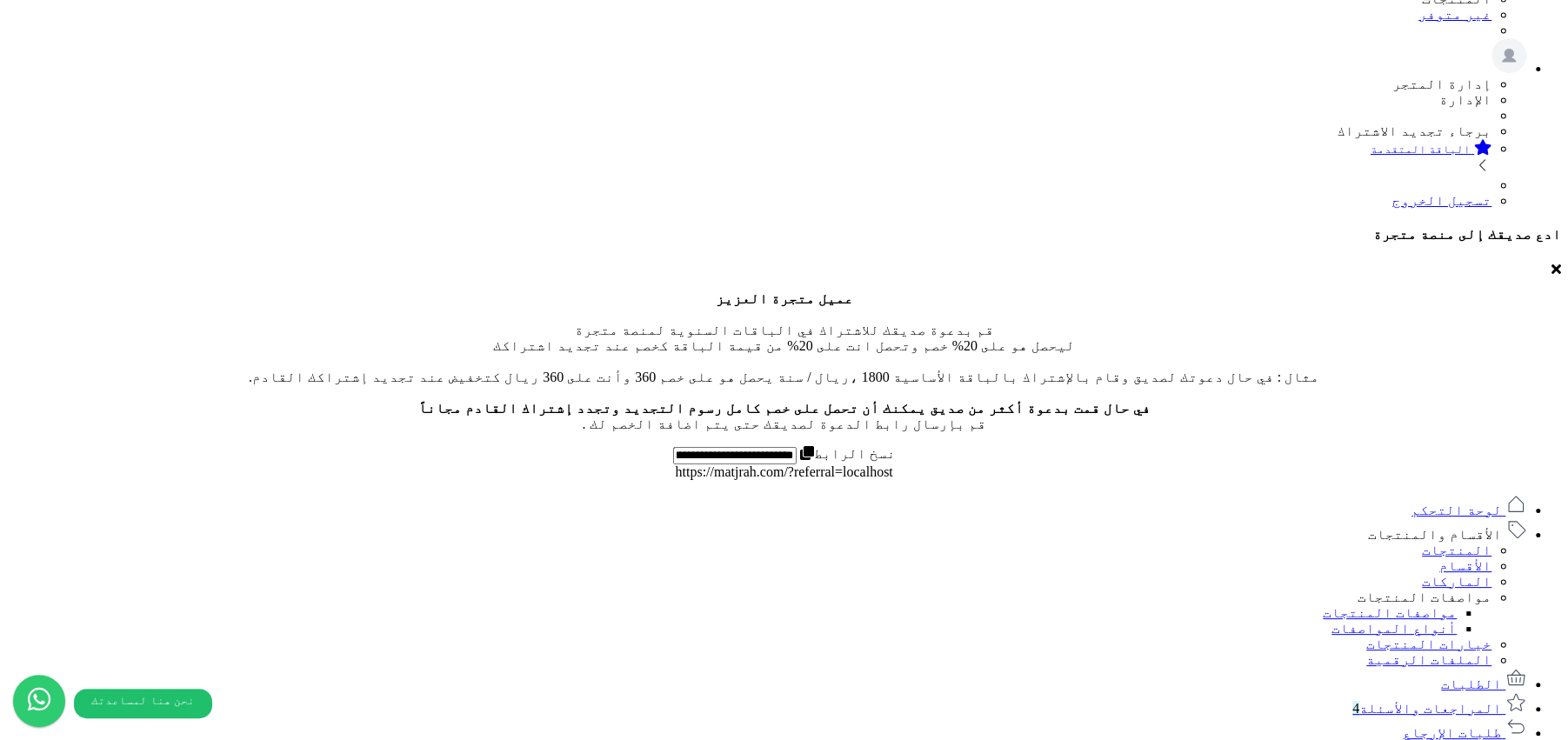 scroll, scrollTop: 230, scrollLeft: 0, axis: vertical 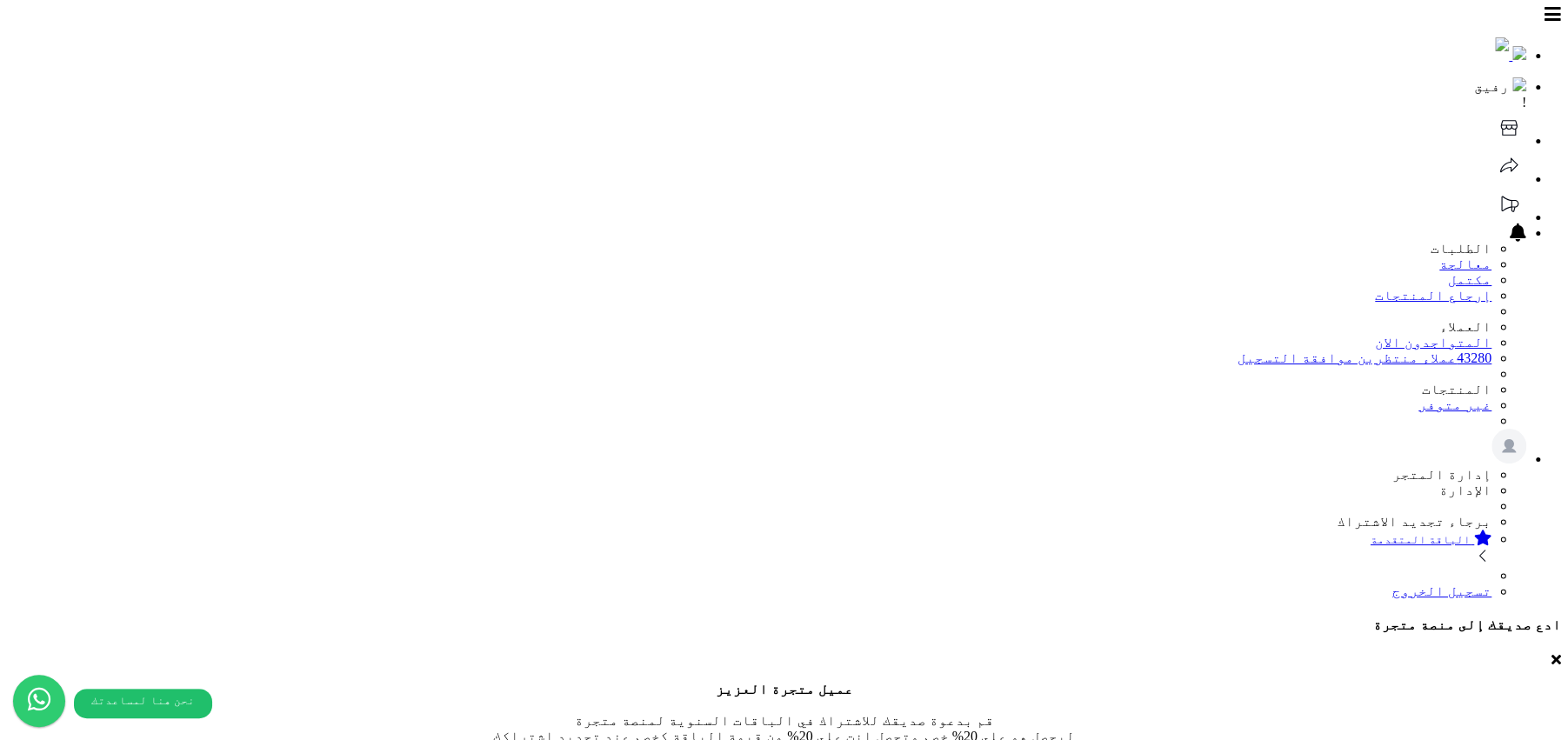 click on "حفظ" at bounding box center [1419, 1350] 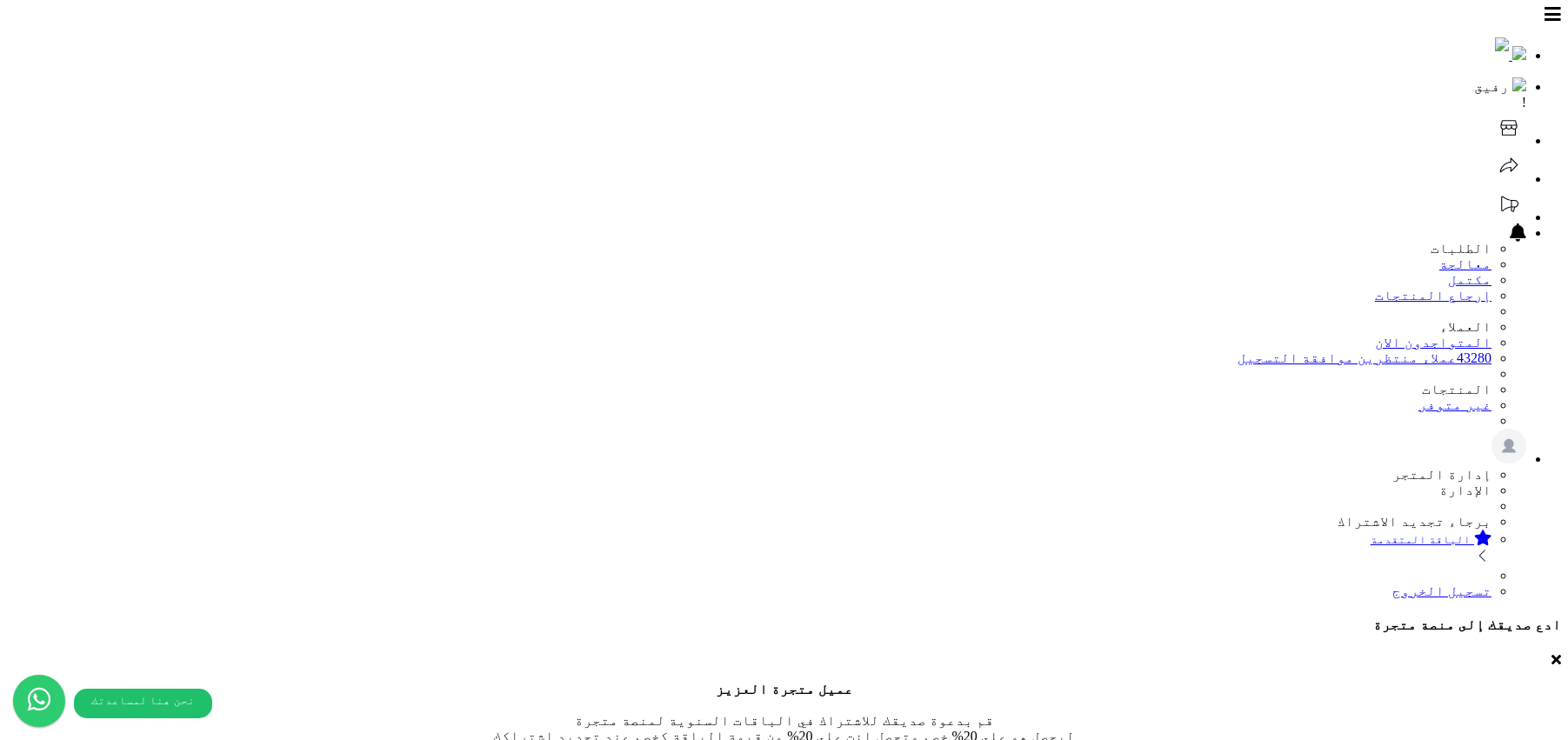 scroll, scrollTop: 0, scrollLeft: 0, axis: both 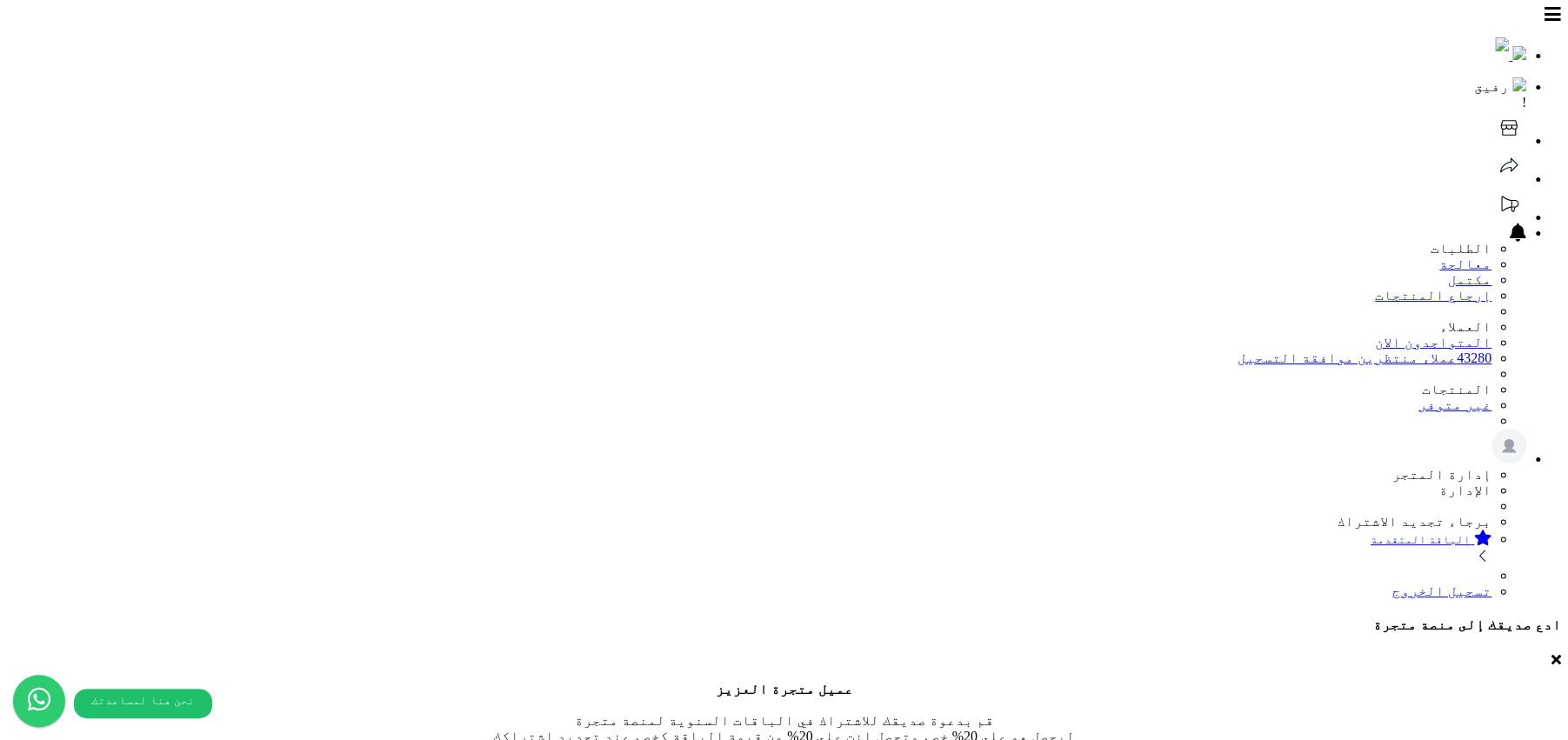 click at bounding box center [28, 1617] 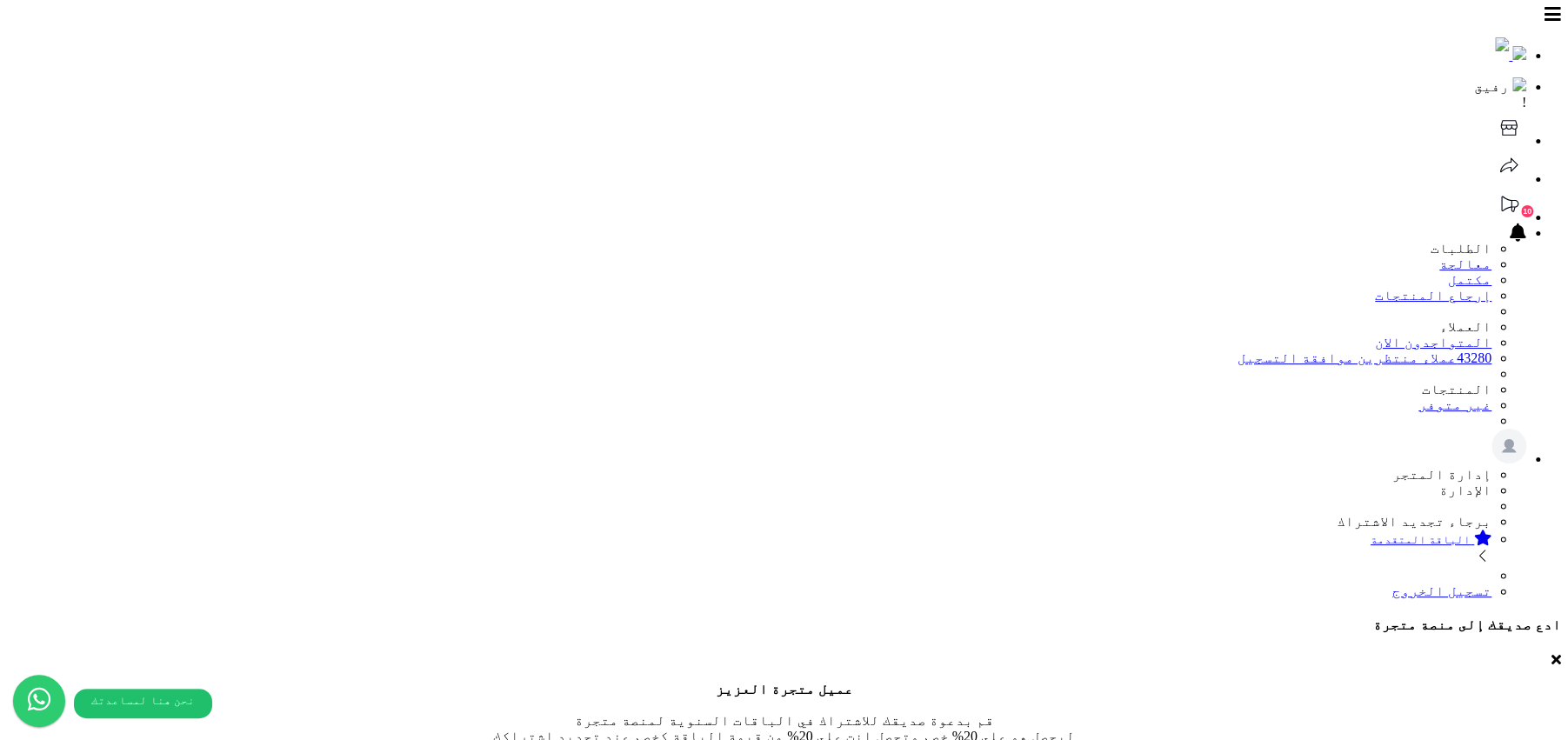 click at bounding box center [28, 2957] 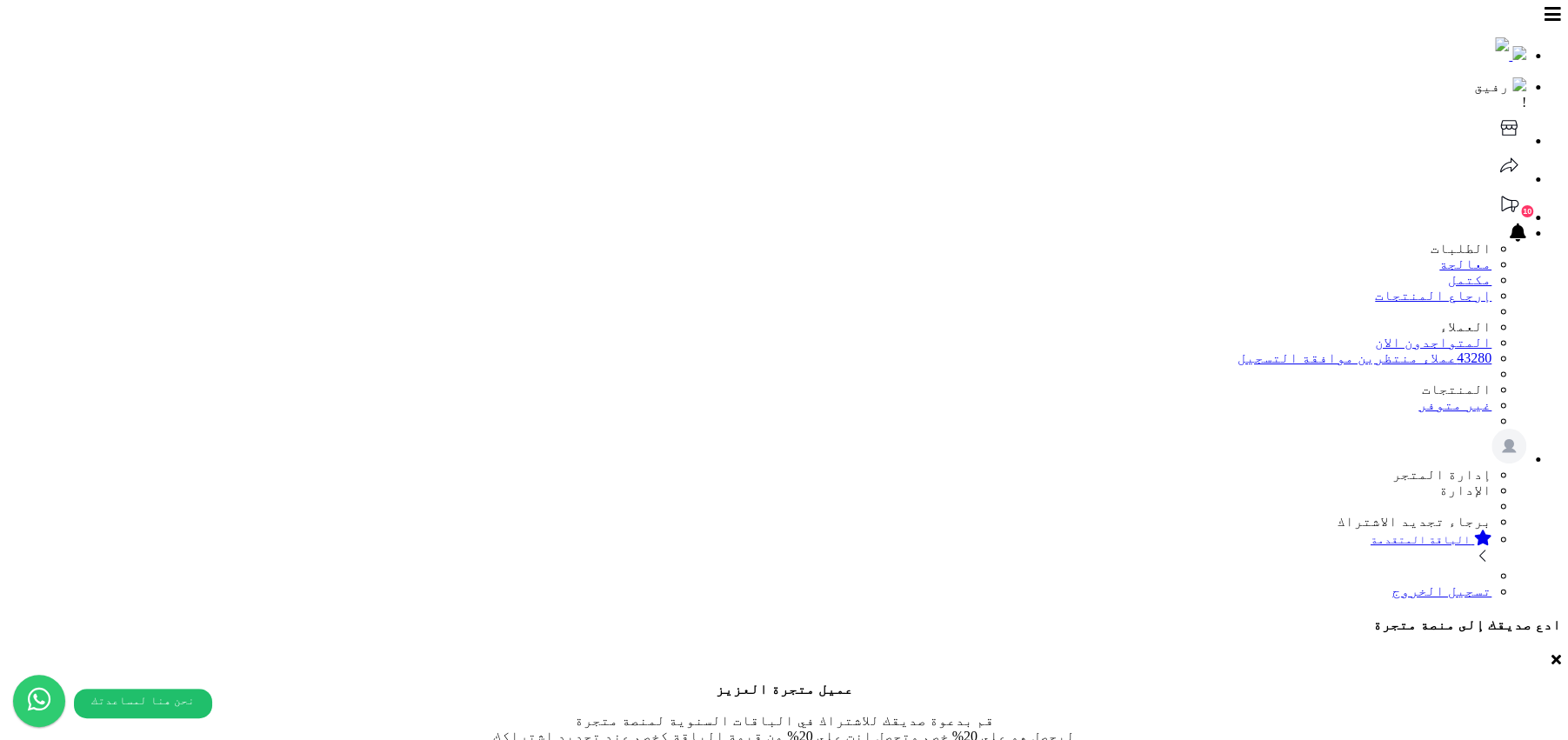 click at bounding box center (28, 2957) 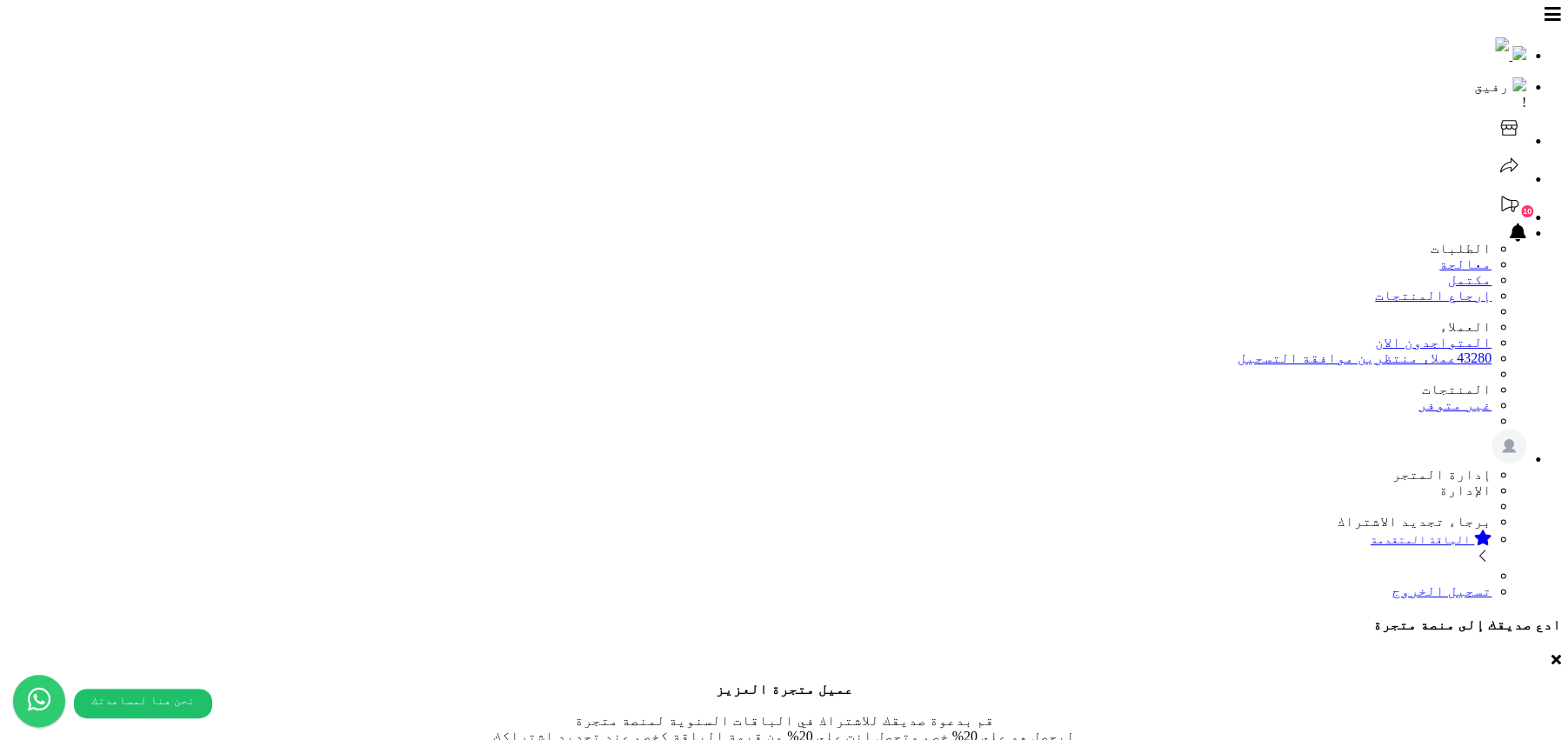 click at bounding box center [28, 2957] 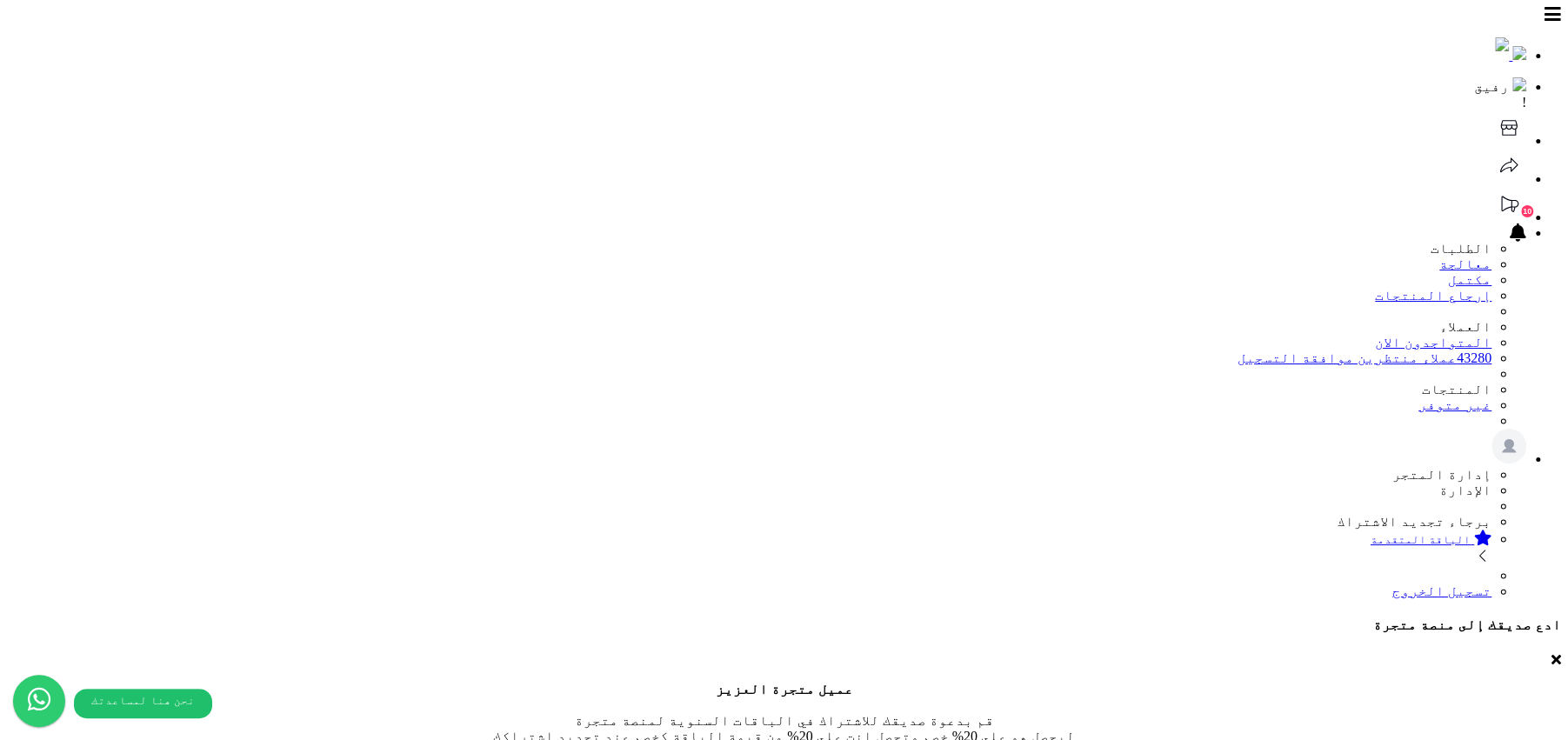 click at bounding box center (28, 2957) 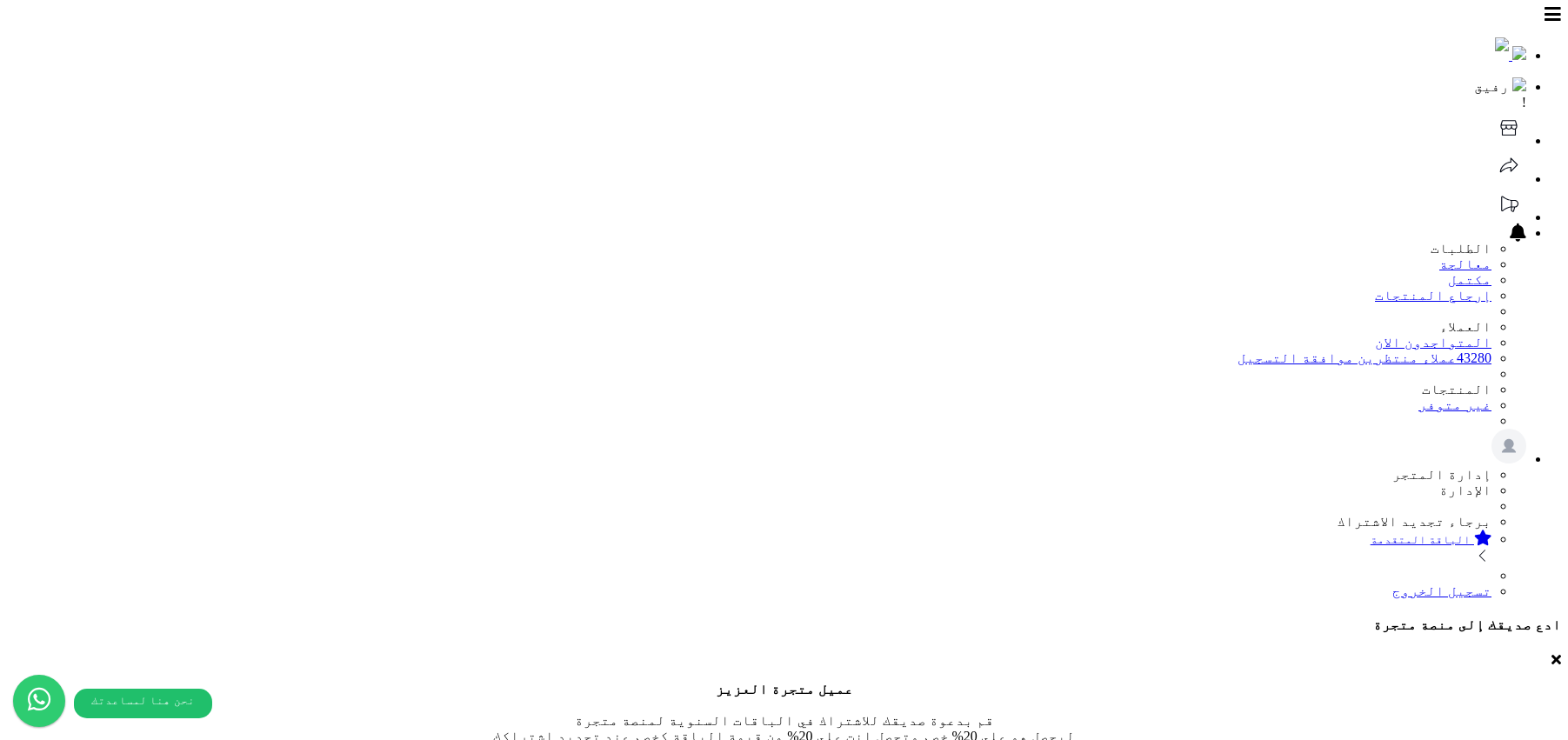 scroll, scrollTop: 0, scrollLeft: 0, axis: both 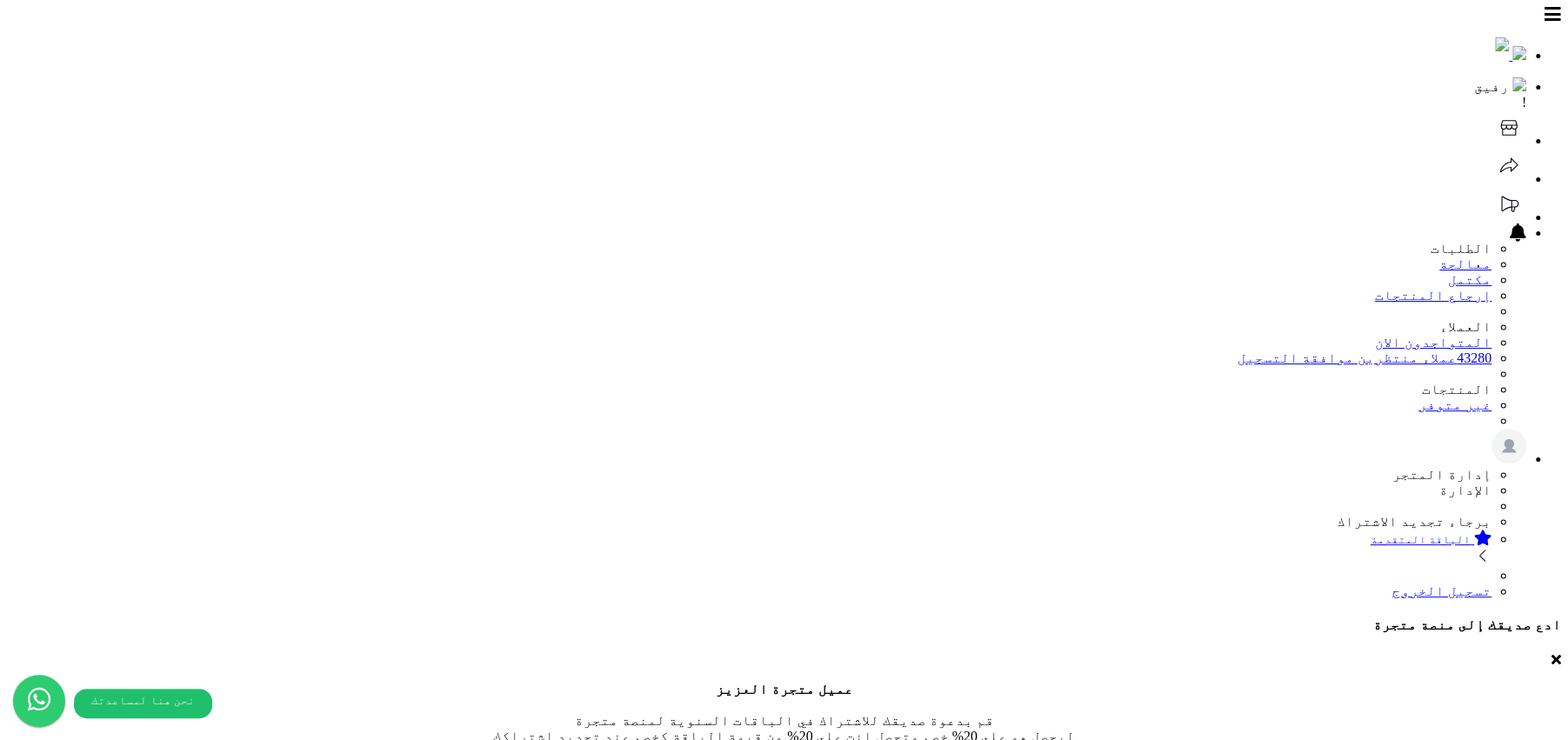 click on "شحن مخفض لطلبات فوق 300 ريال" at bounding box center [784, 1621] 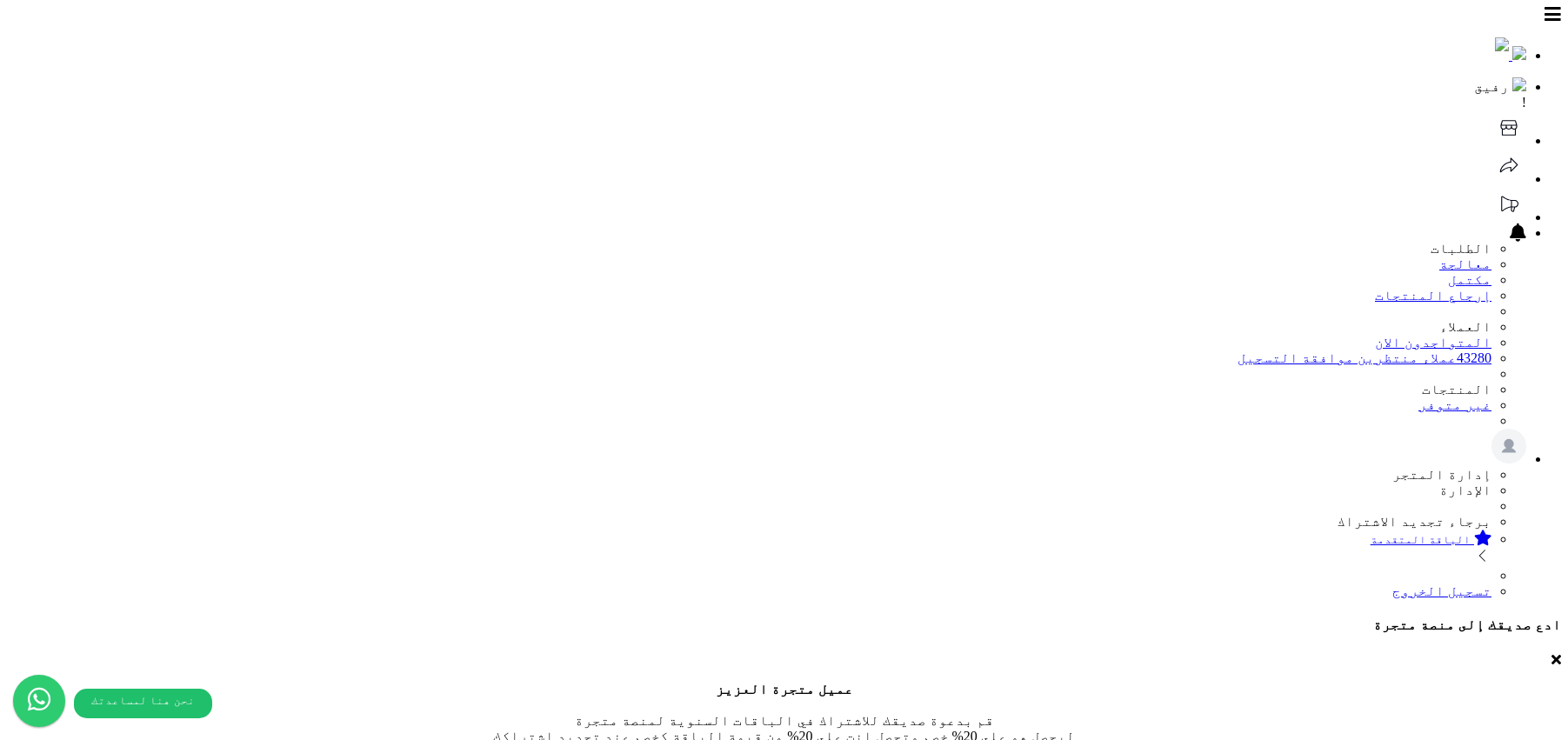 select 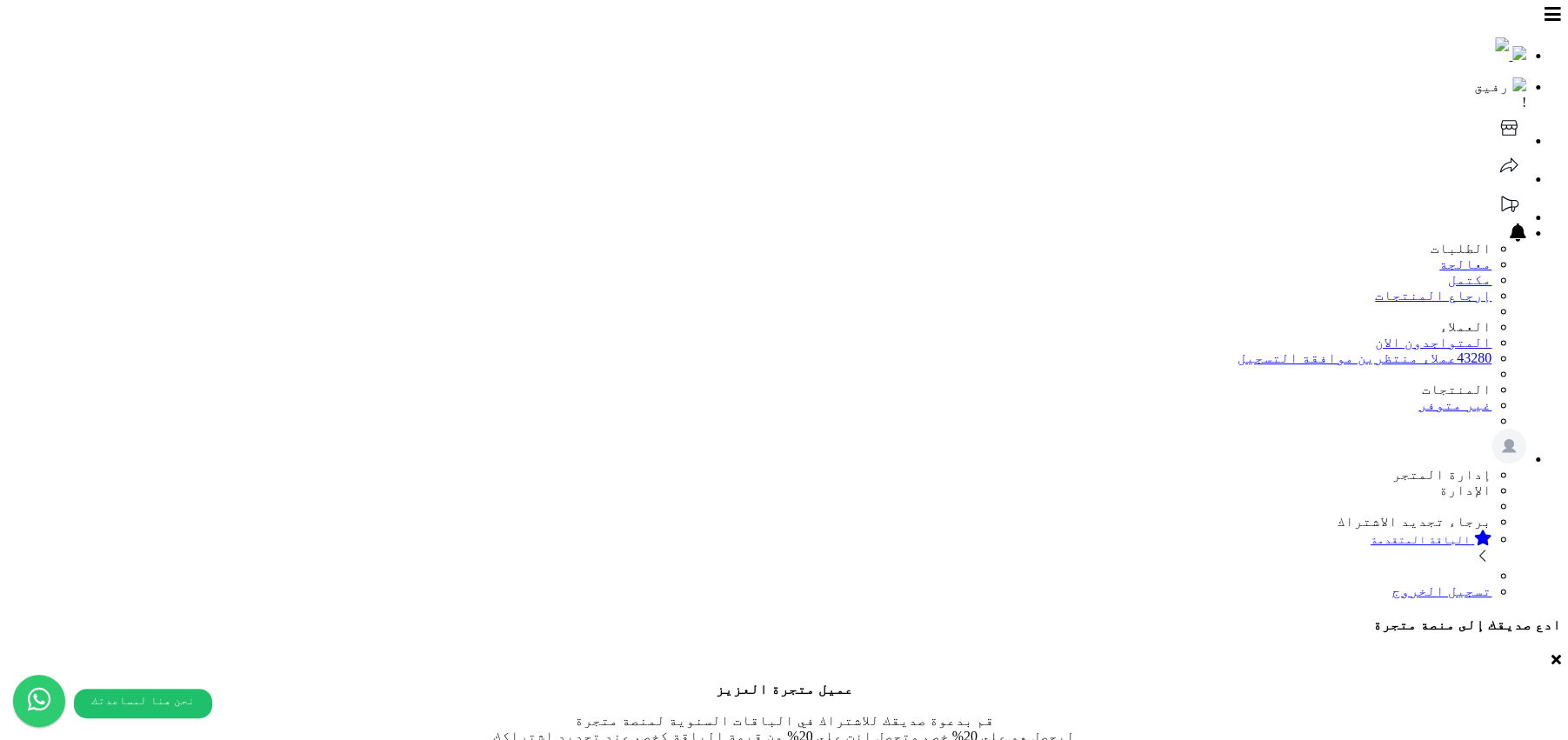 click on "شحن مخفض لطلبات فوق 300 ريال" at bounding box center (1458, 1623) 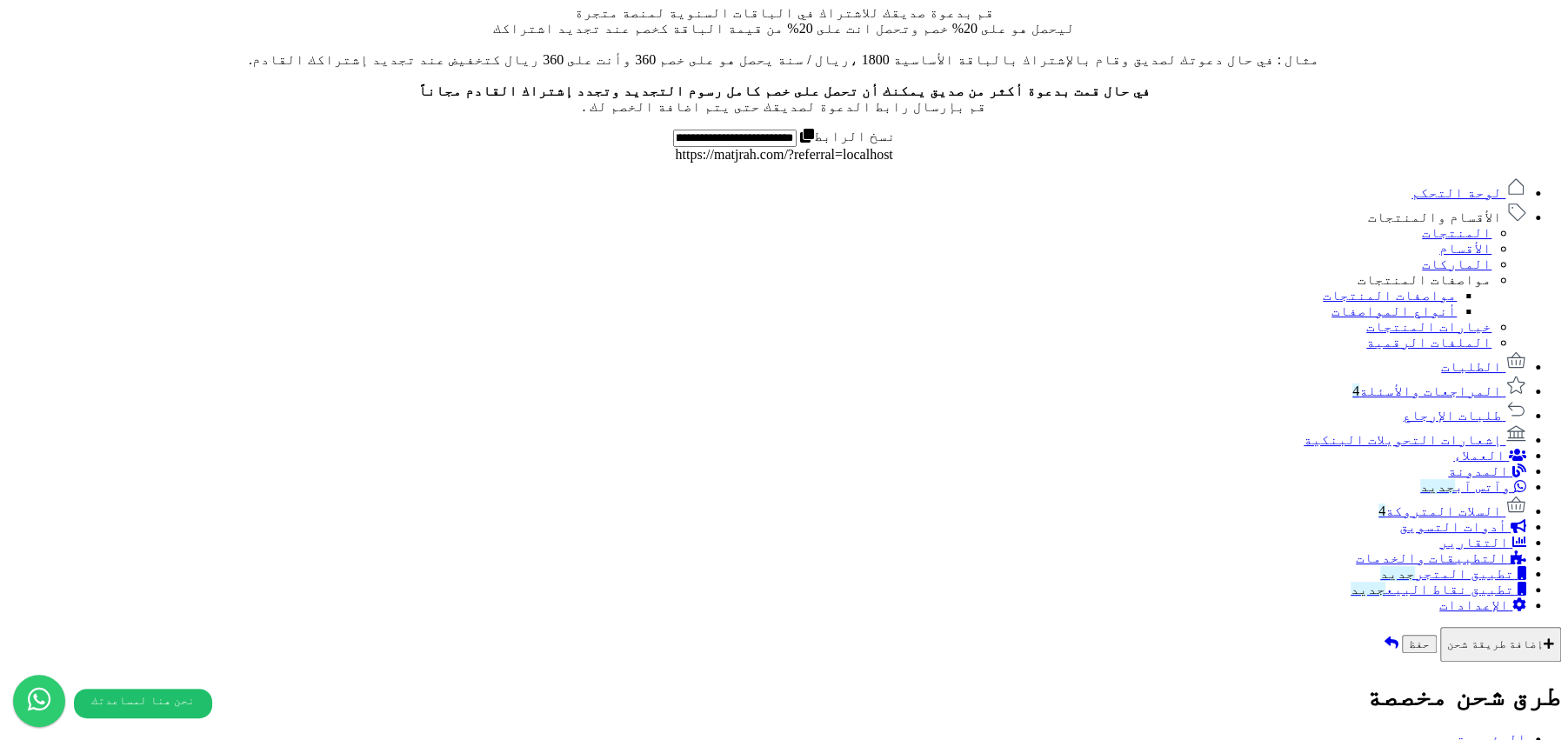 scroll, scrollTop: 710, scrollLeft: 0, axis: vertical 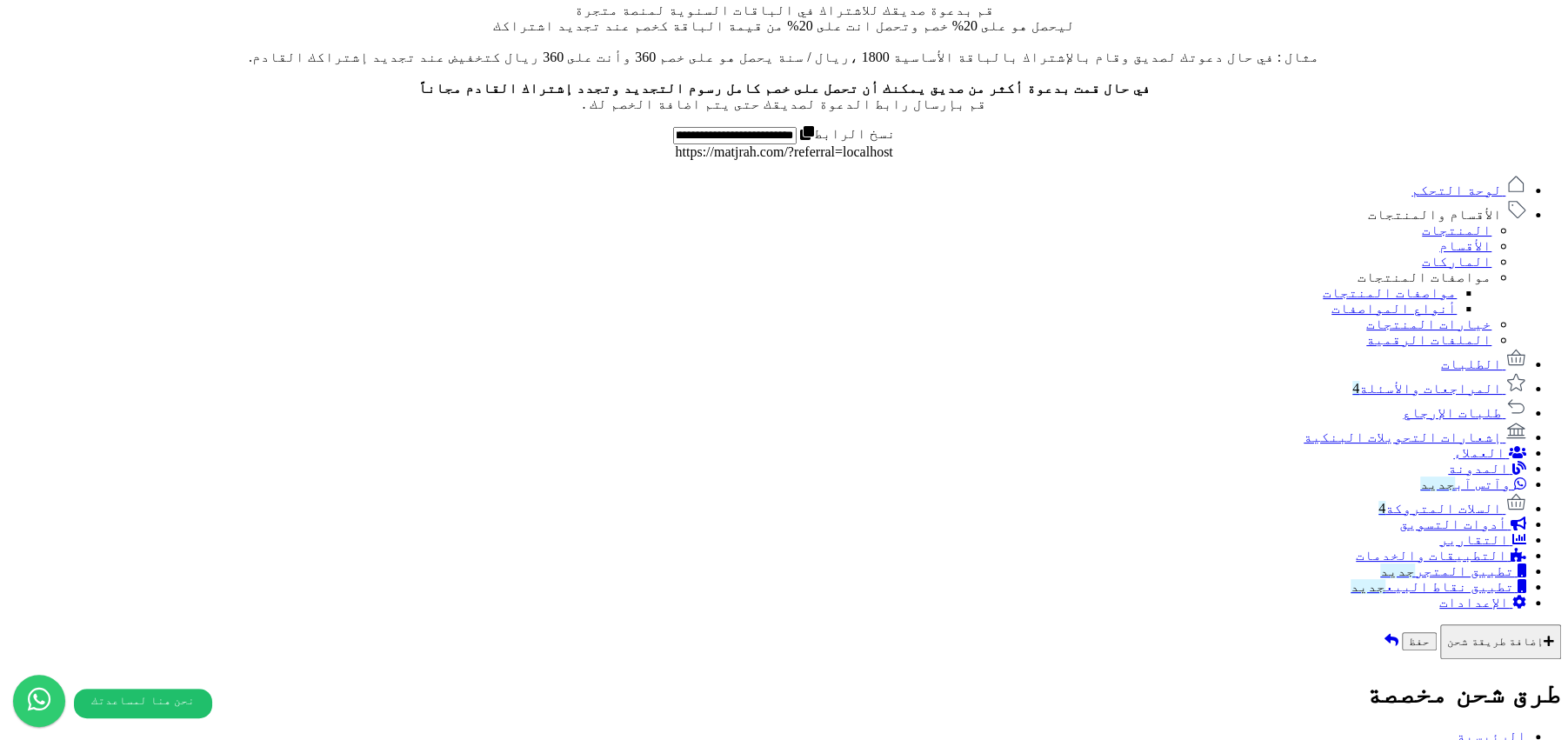 drag, startPoint x: 796, startPoint y: 589, endPoint x: 937, endPoint y: 588, distance: 141.00355 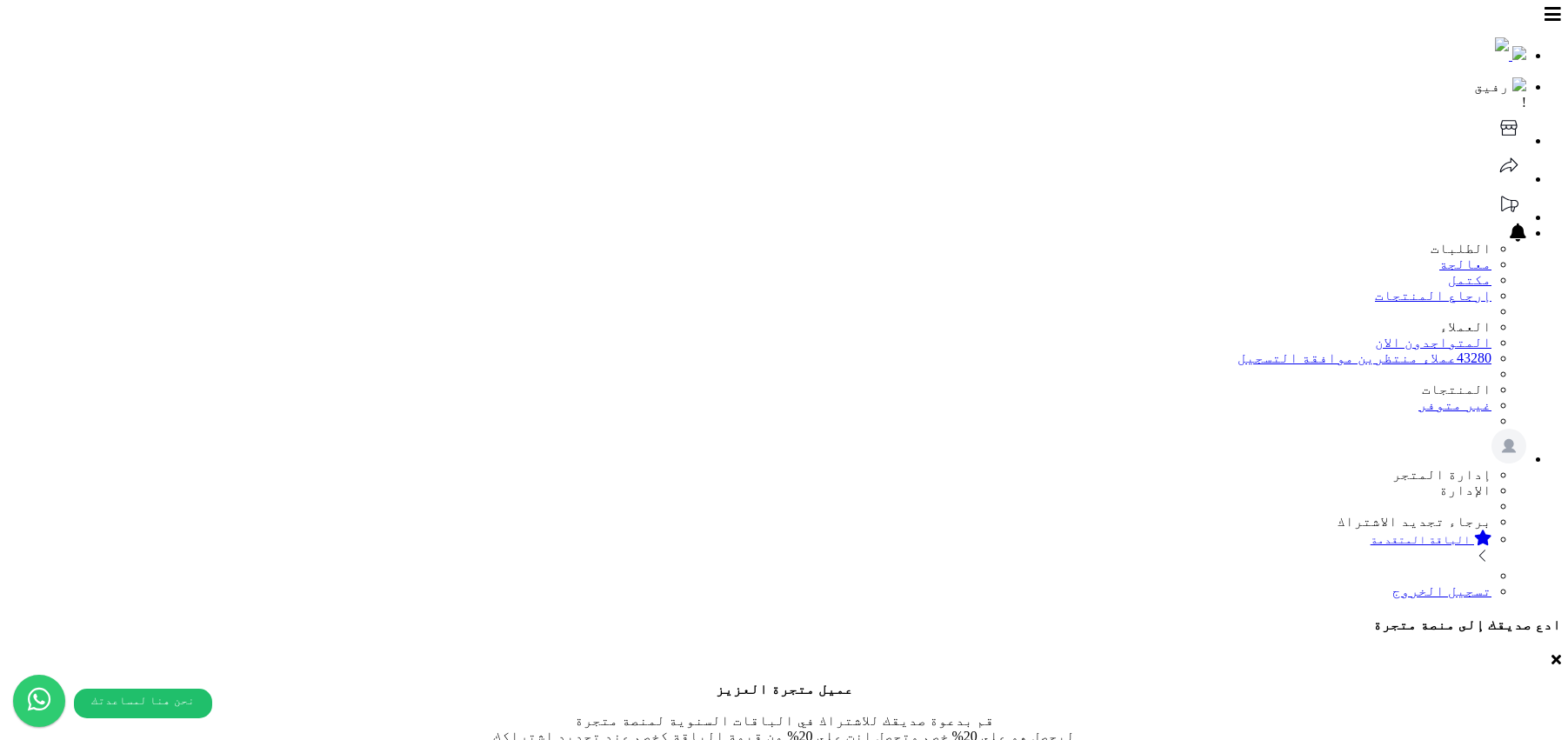 scroll, scrollTop: 0, scrollLeft: 0, axis: both 